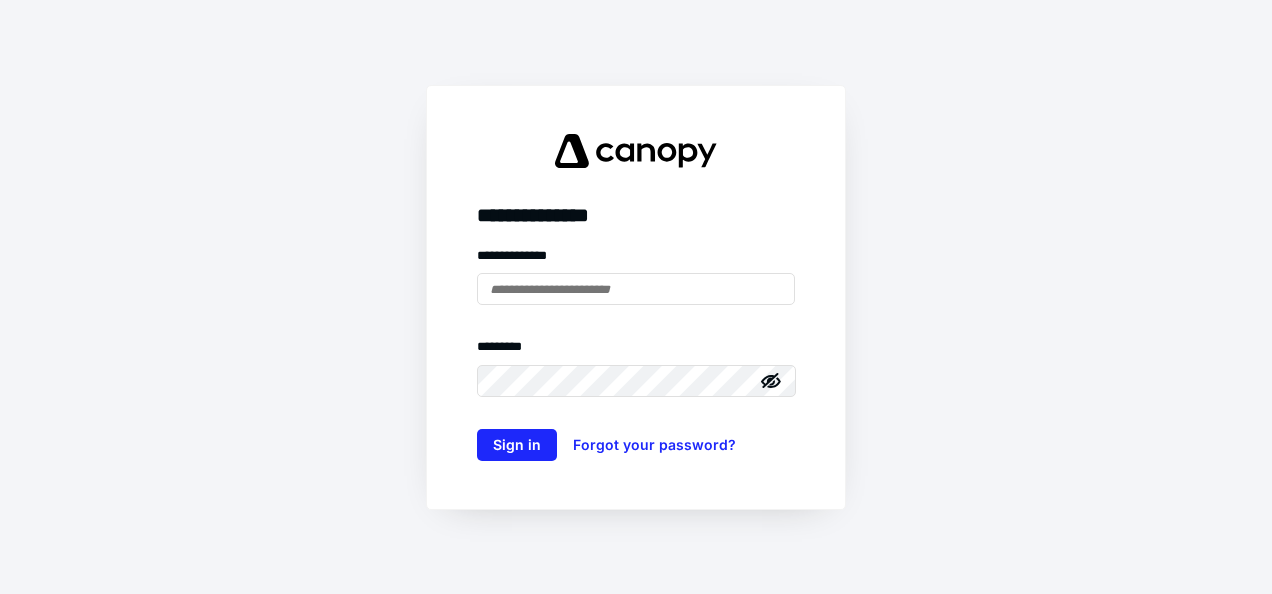 scroll, scrollTop: 0, scrollLeft: 0, axis: both 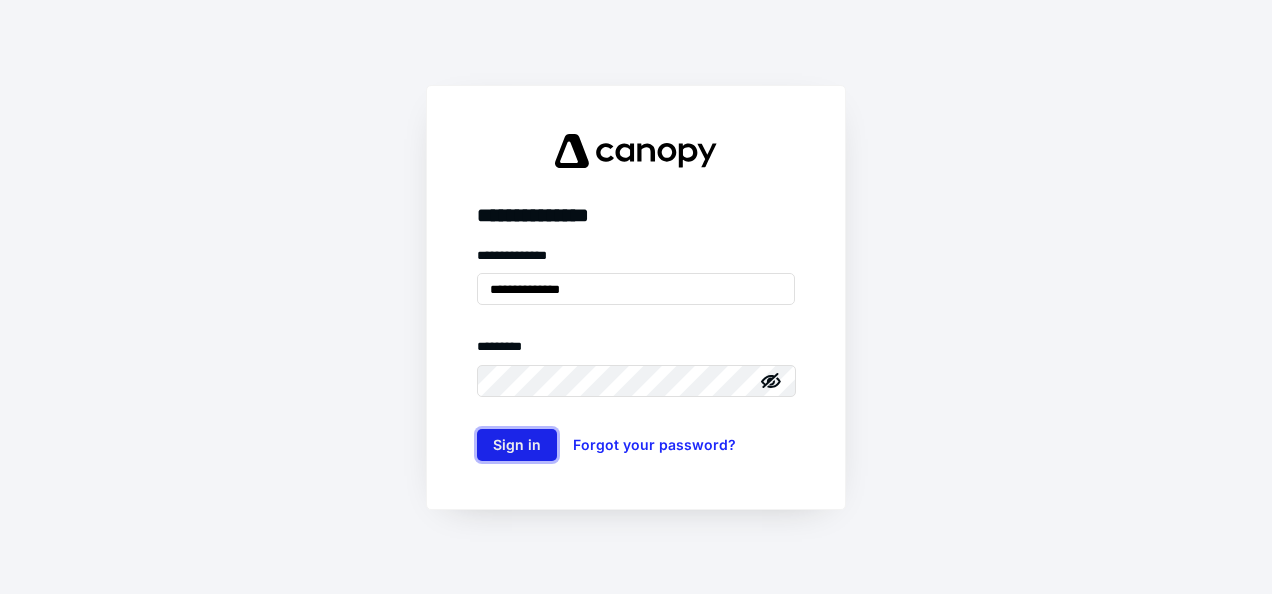 click on "Sign in" at bounding box center [517, 445] 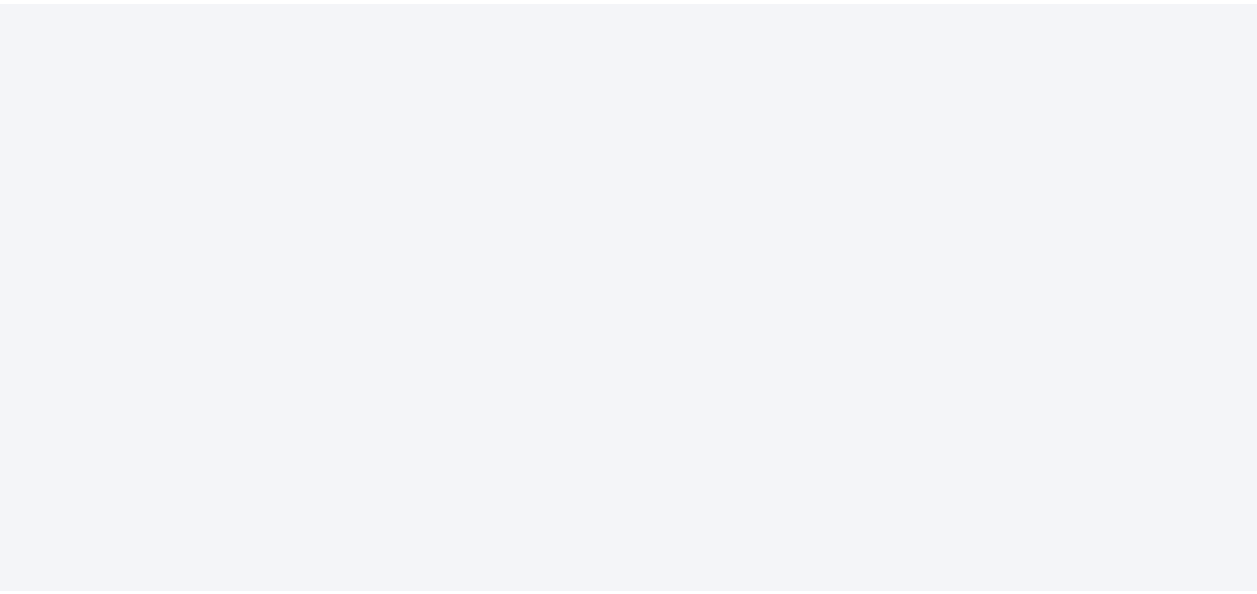 scroll, scrollTop: 0, scrollLeft: 0, axis: both 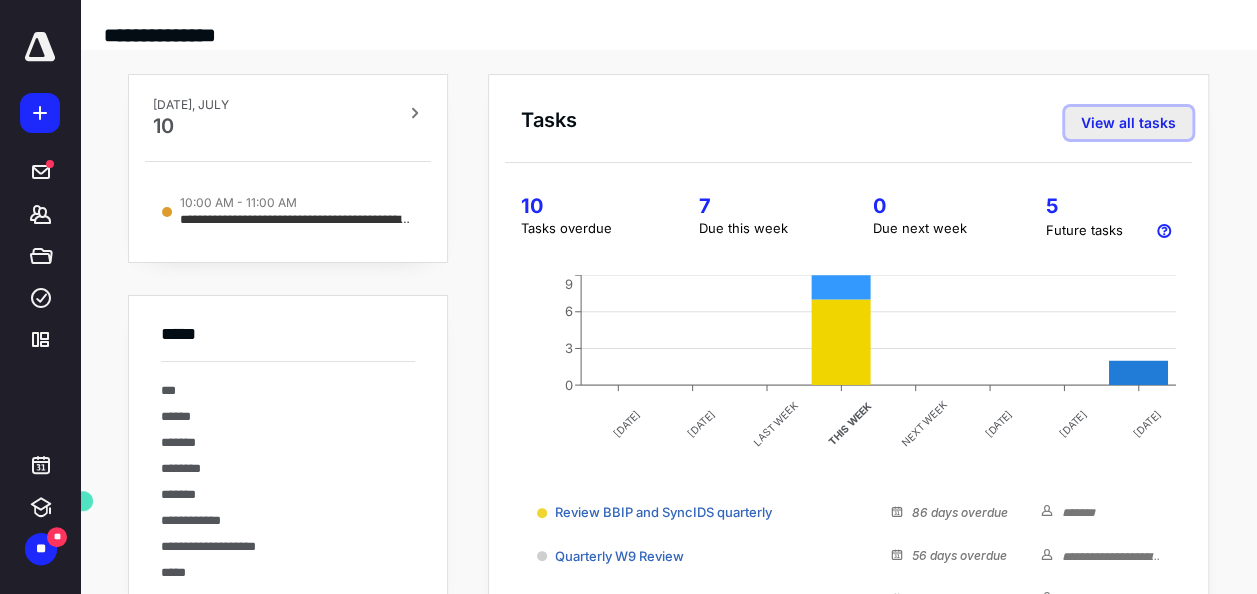 click on "View all tasks" at bounding box center (1128, 123) 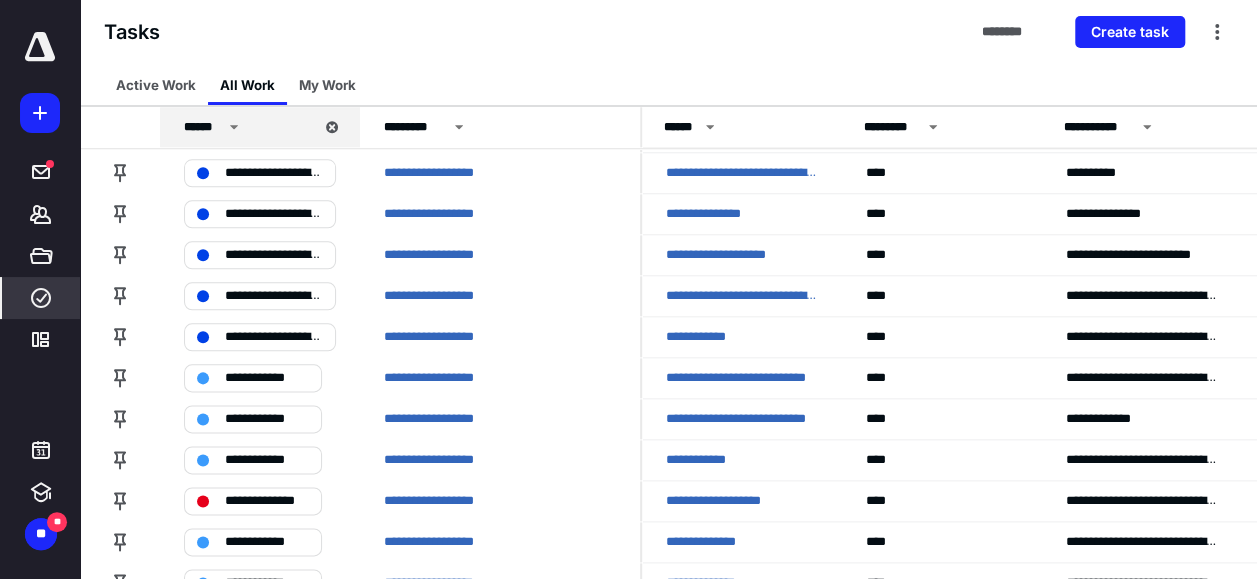 scroll, scrollTop: 1070, scrollLeft: 0, axis: vertical 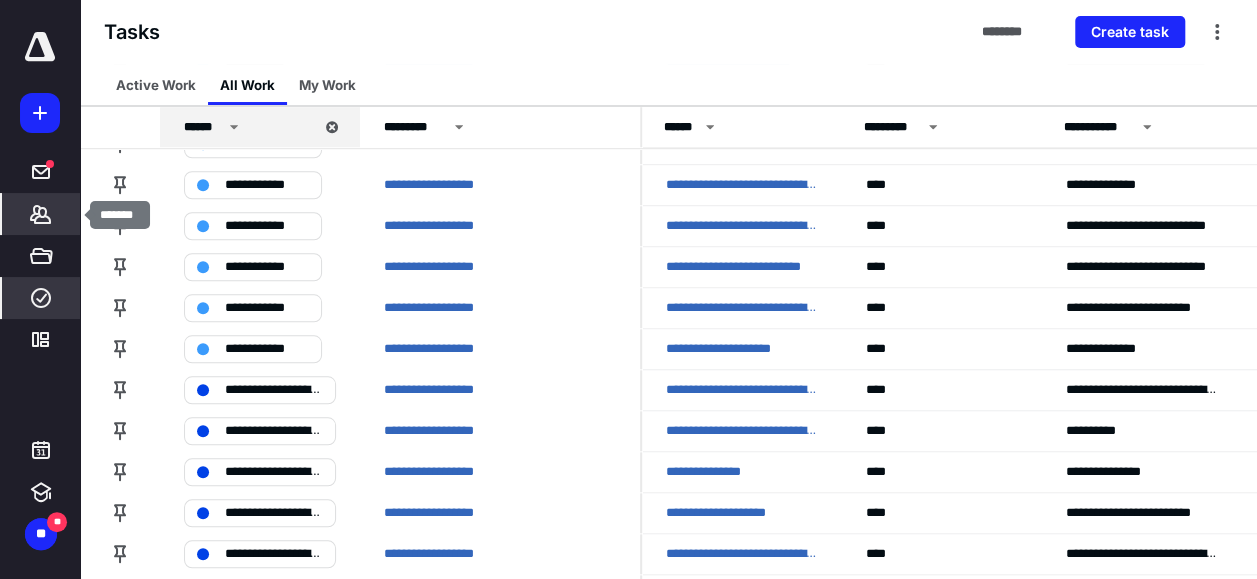 click 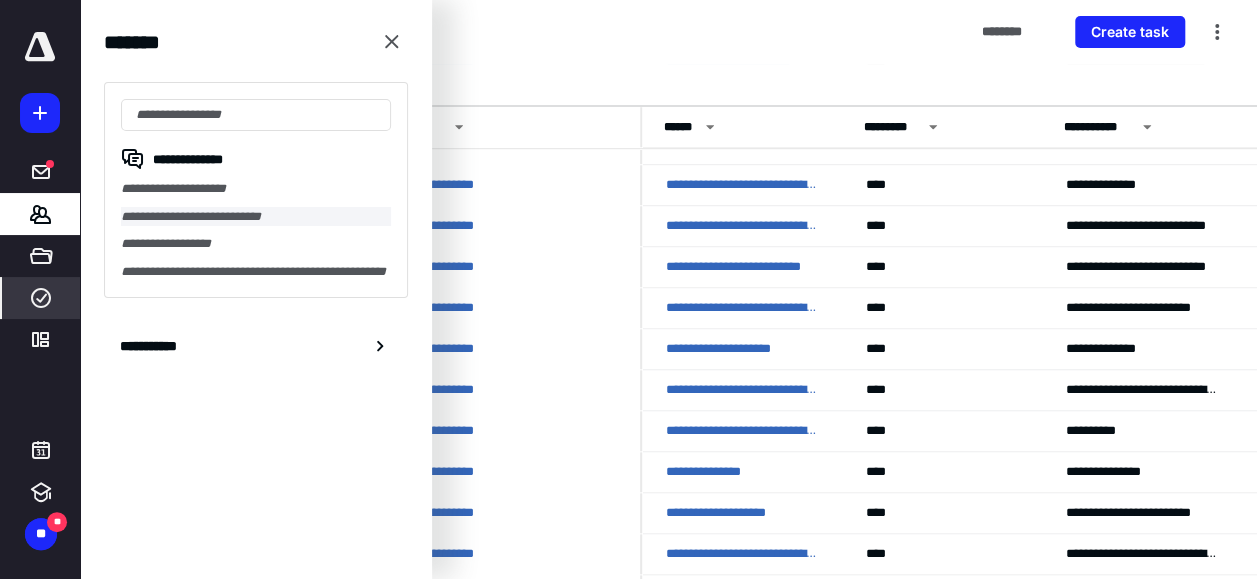 click on "**********" at bounding box center [256, 217] 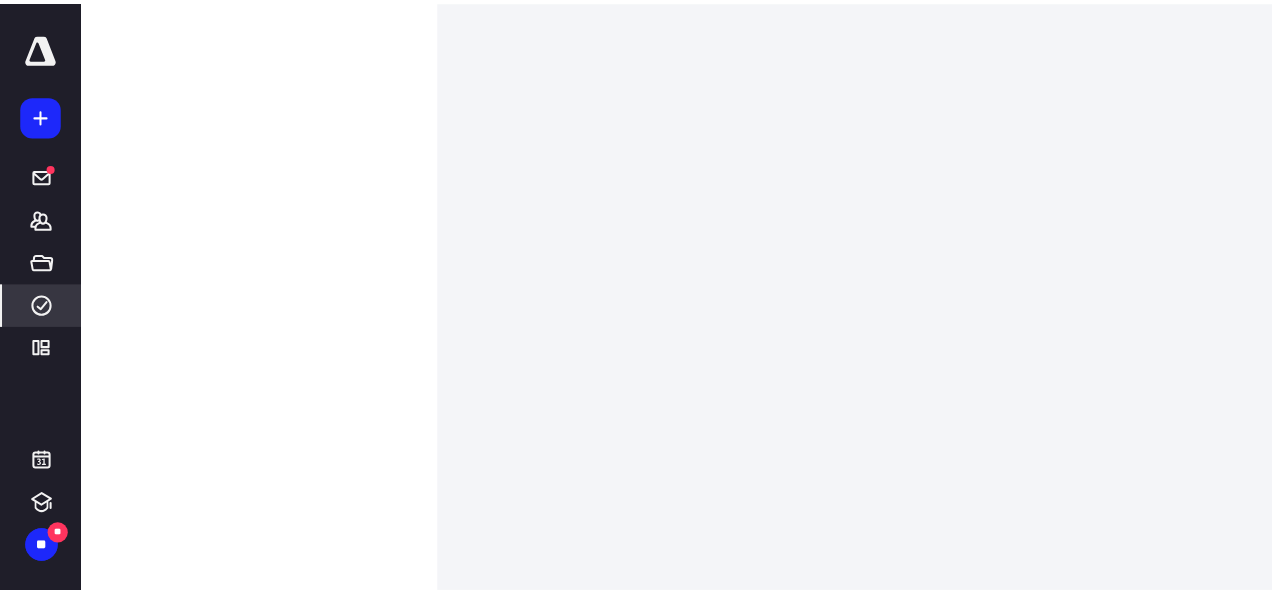 scroll, scrollTop: 0, scrollLeft: 0, axis: both 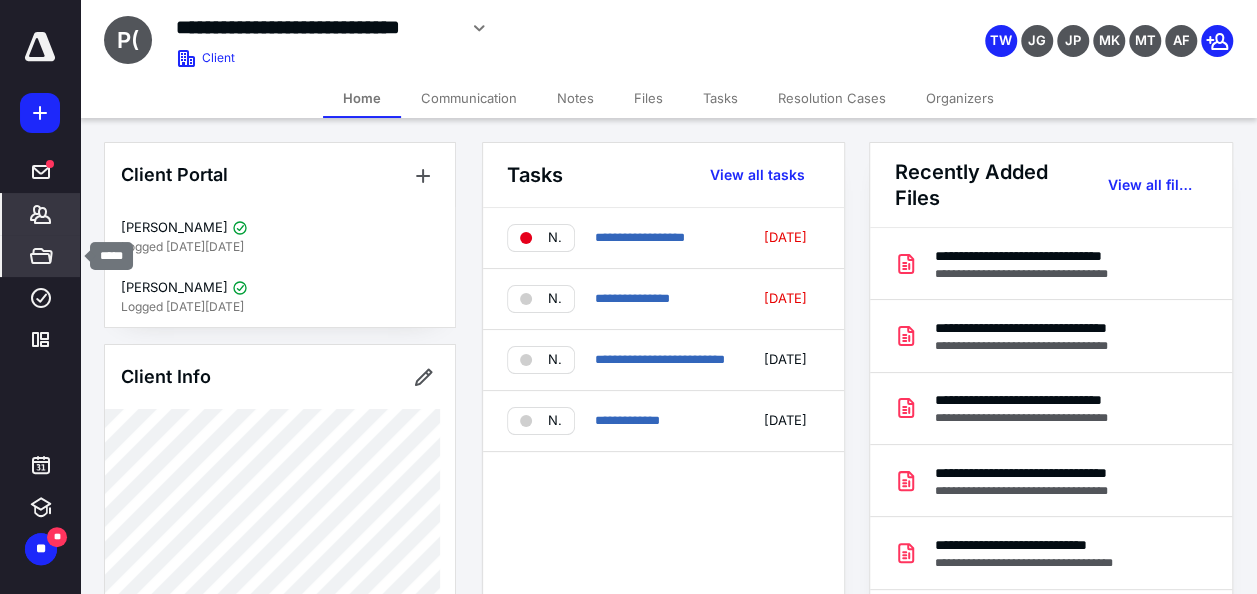 click 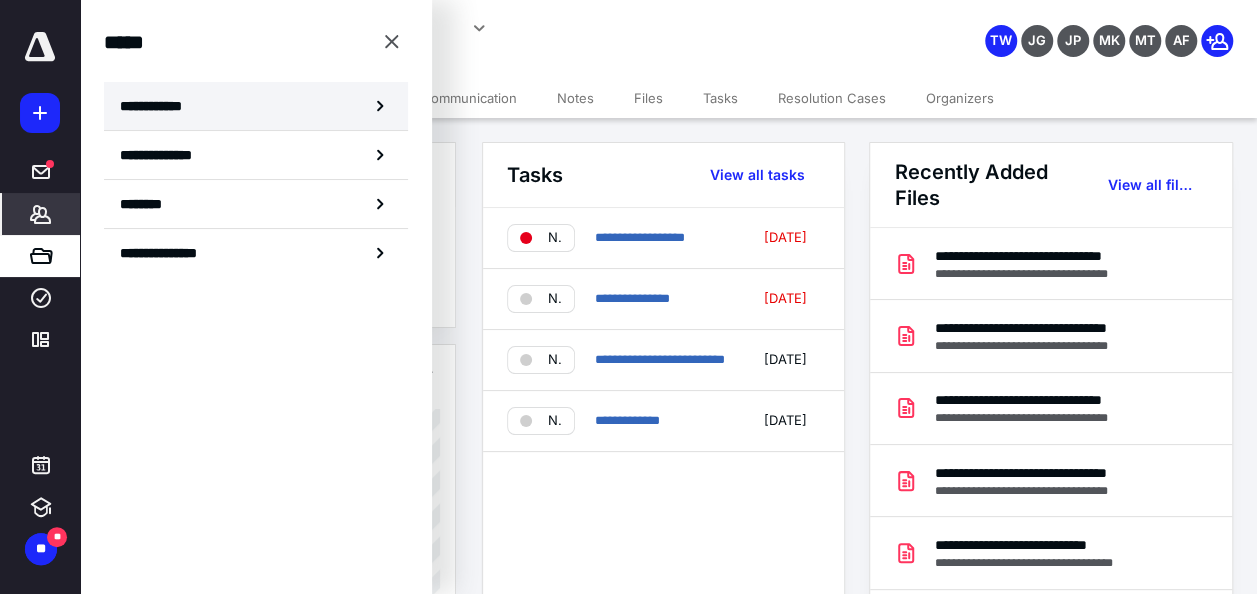 click on "**********" at bounding box center (256, 106) 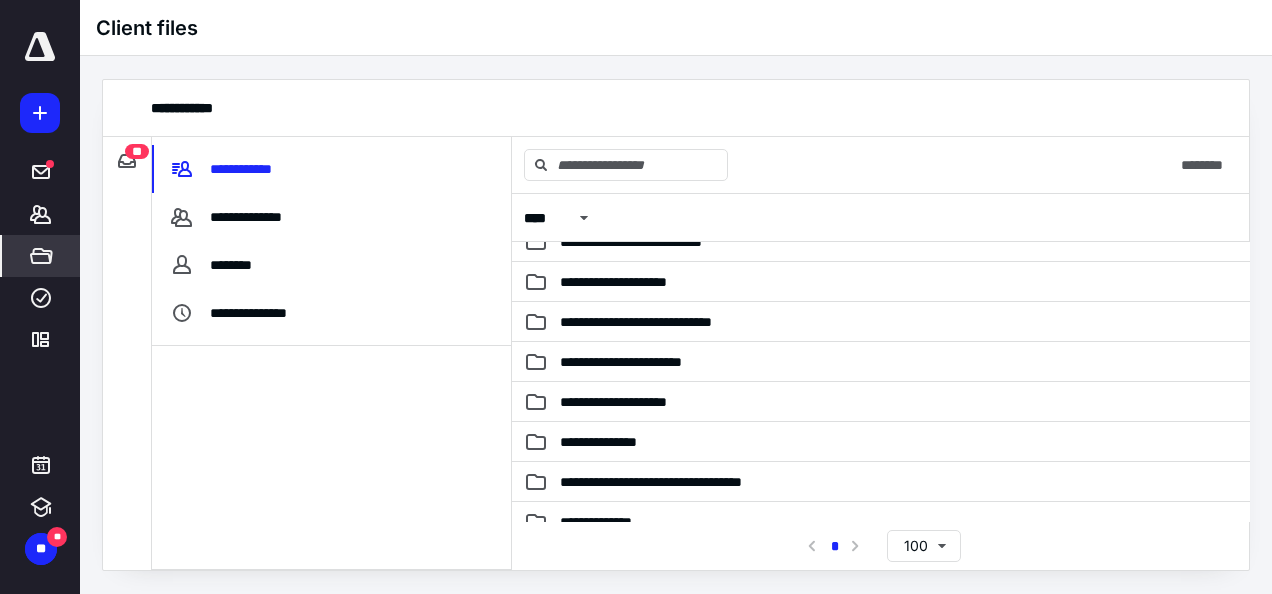 scroll, scrollTop: 1619, scrollLeft: 0, axis: vertical 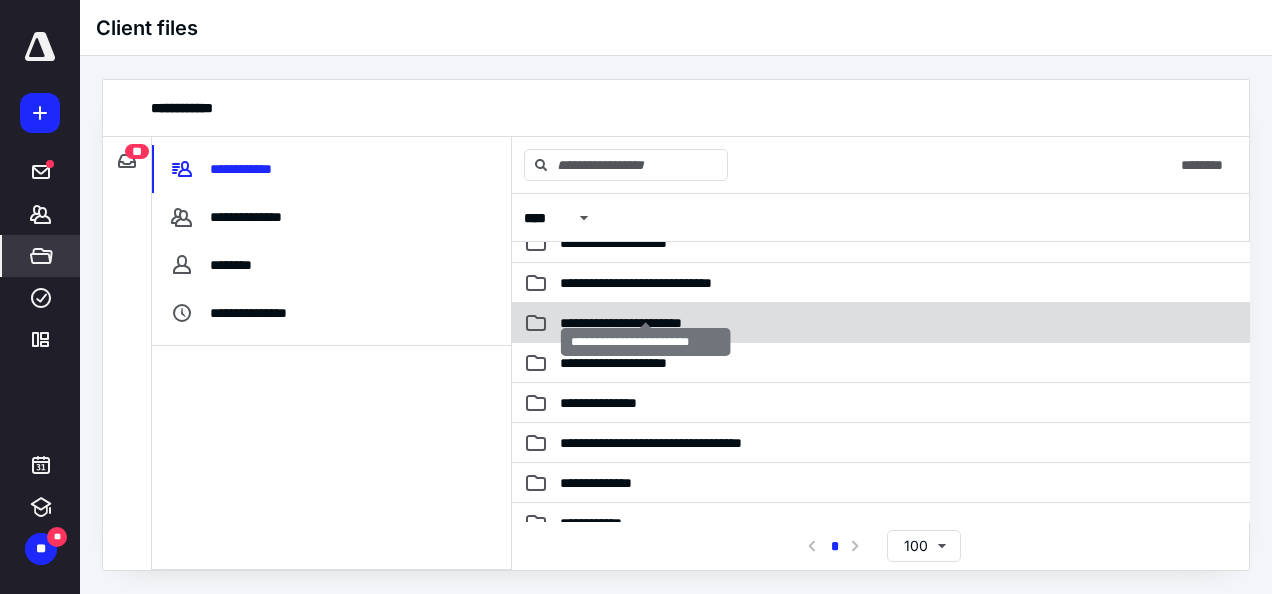 click on "**********" at bounding box center (646, 323) 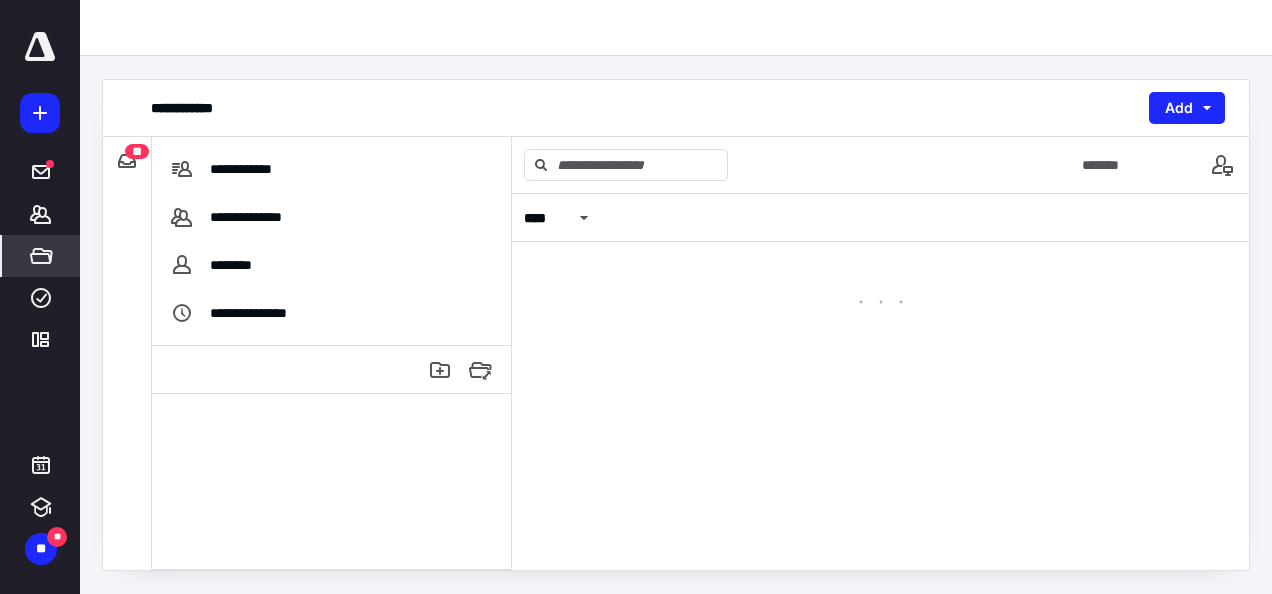 scroll, scrollTop: 0, scrollLeft: 0, axis: both 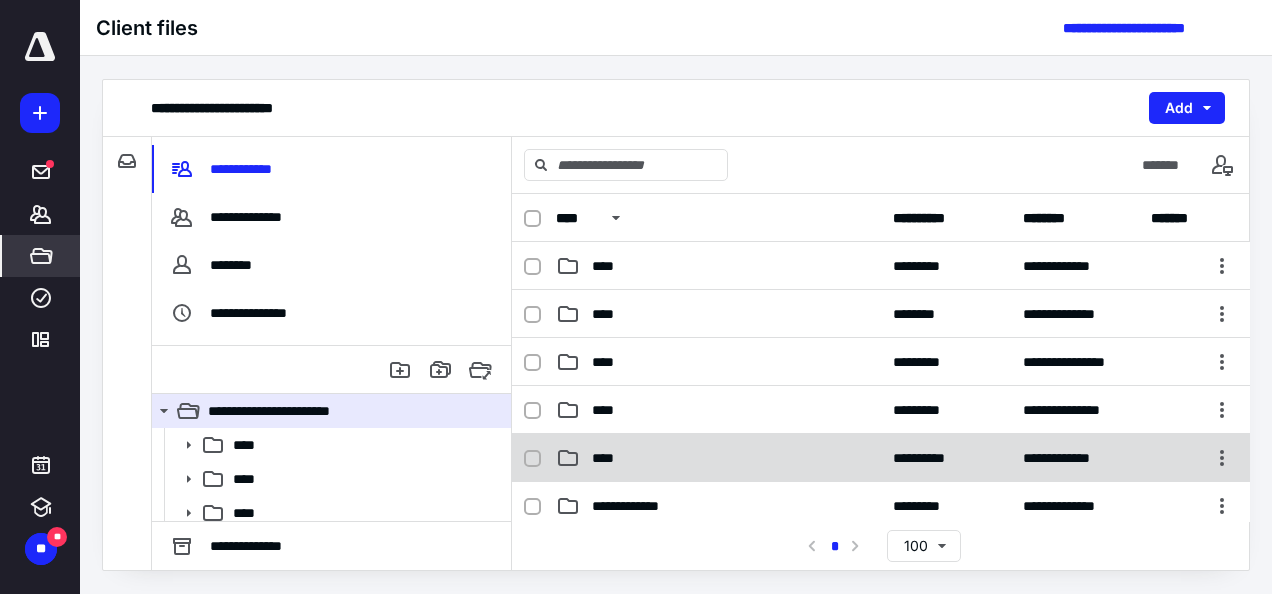 click on "**********" at bounding box center (881, 458) 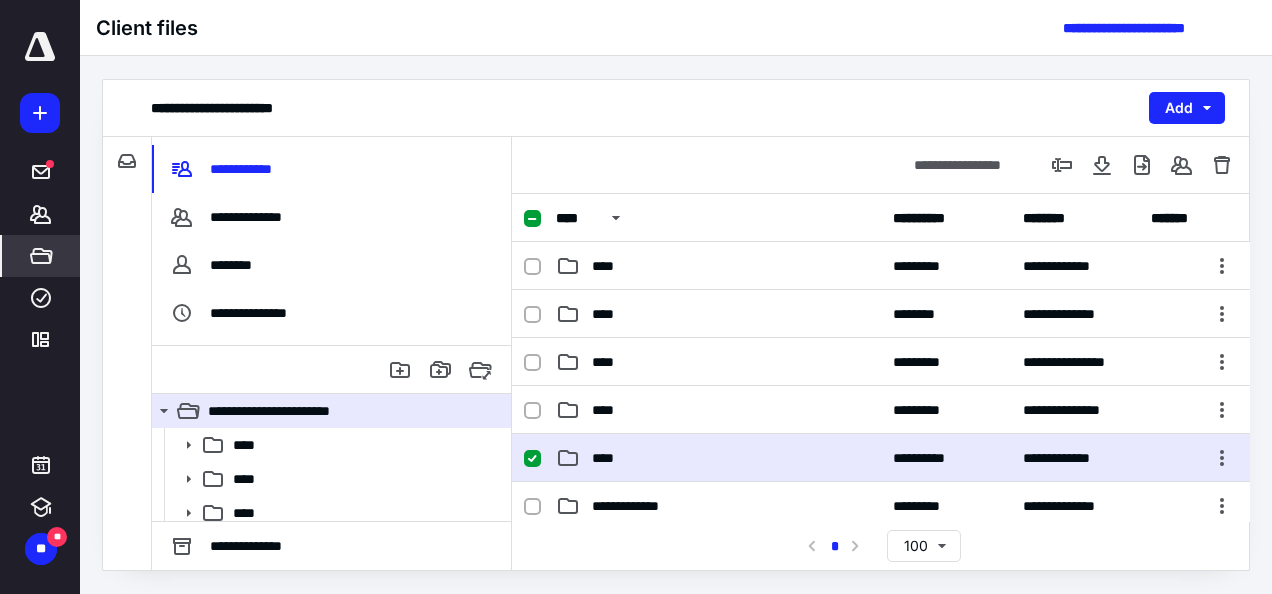 click on "**********" at bounding box center [881, 458] 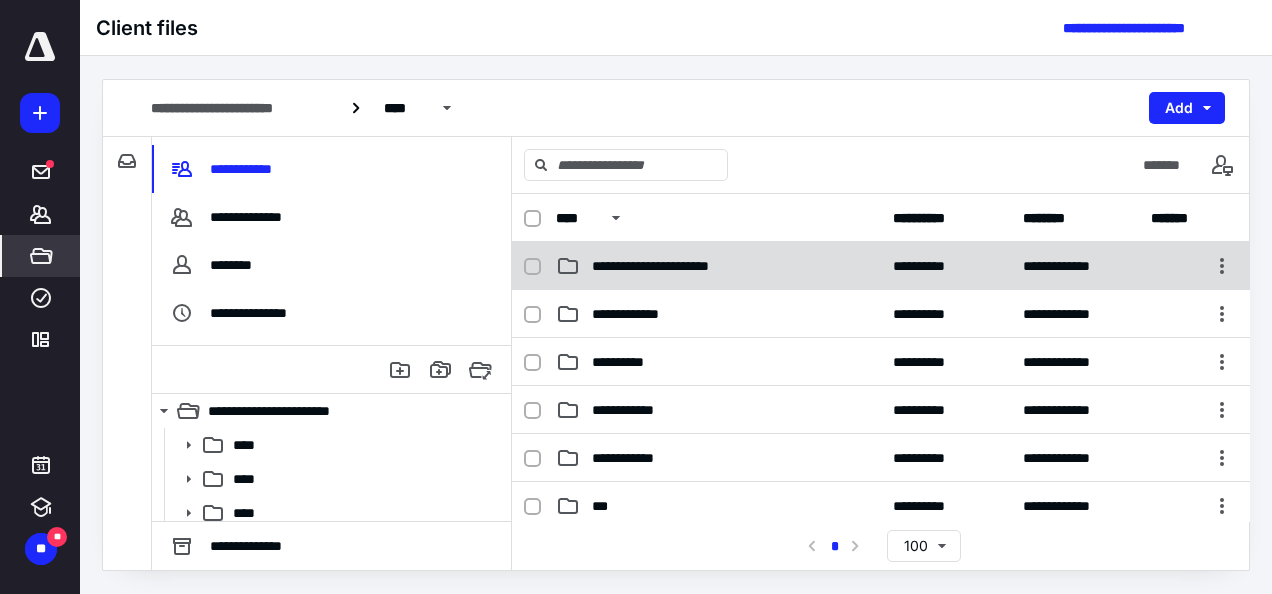 click on "**********" at bounding box center [679, 266] 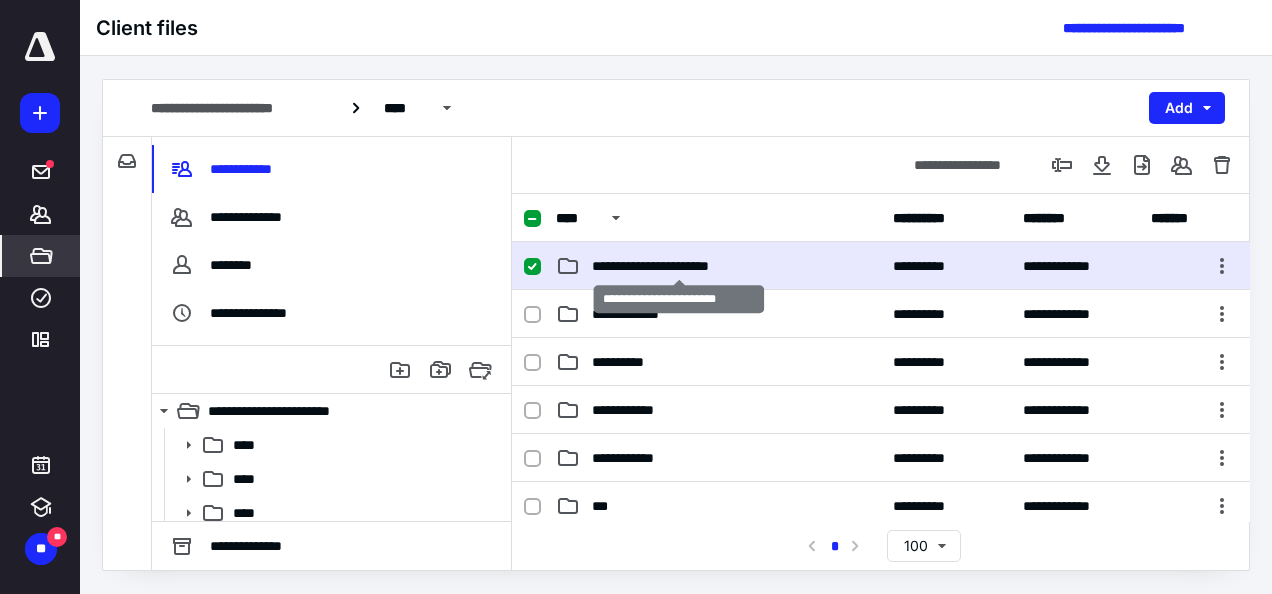 click on "**********" at bounding box center [679, 266] 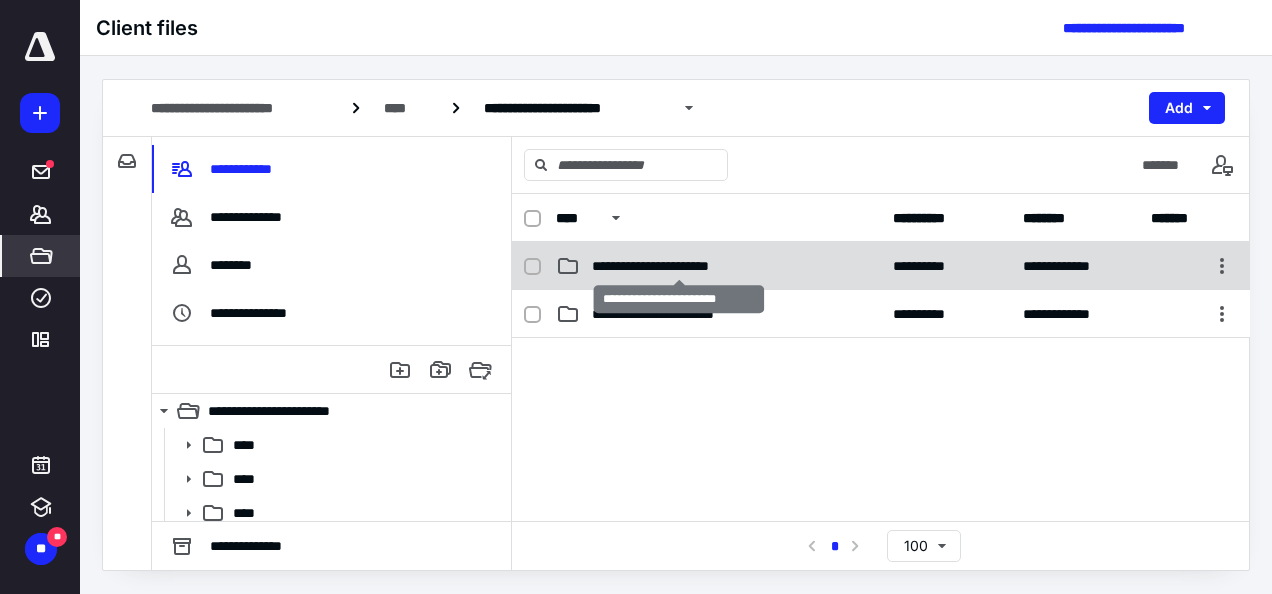 click on "**********" at bounding box center (679, 266) 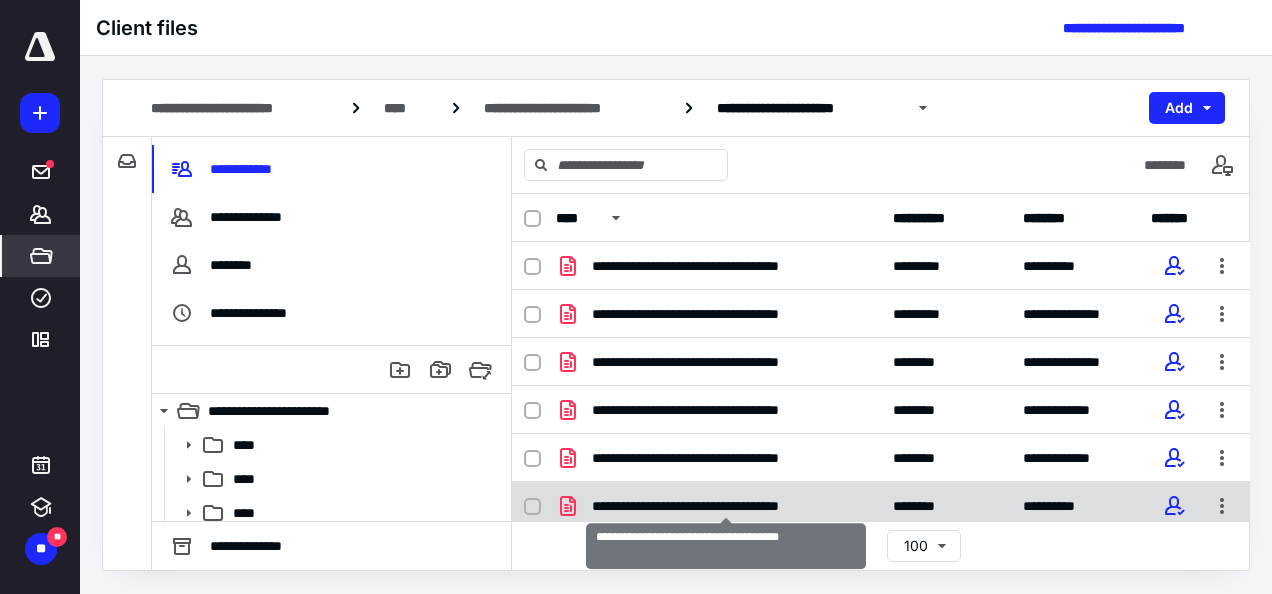 click on "**********" at bounding box center [726, 506] 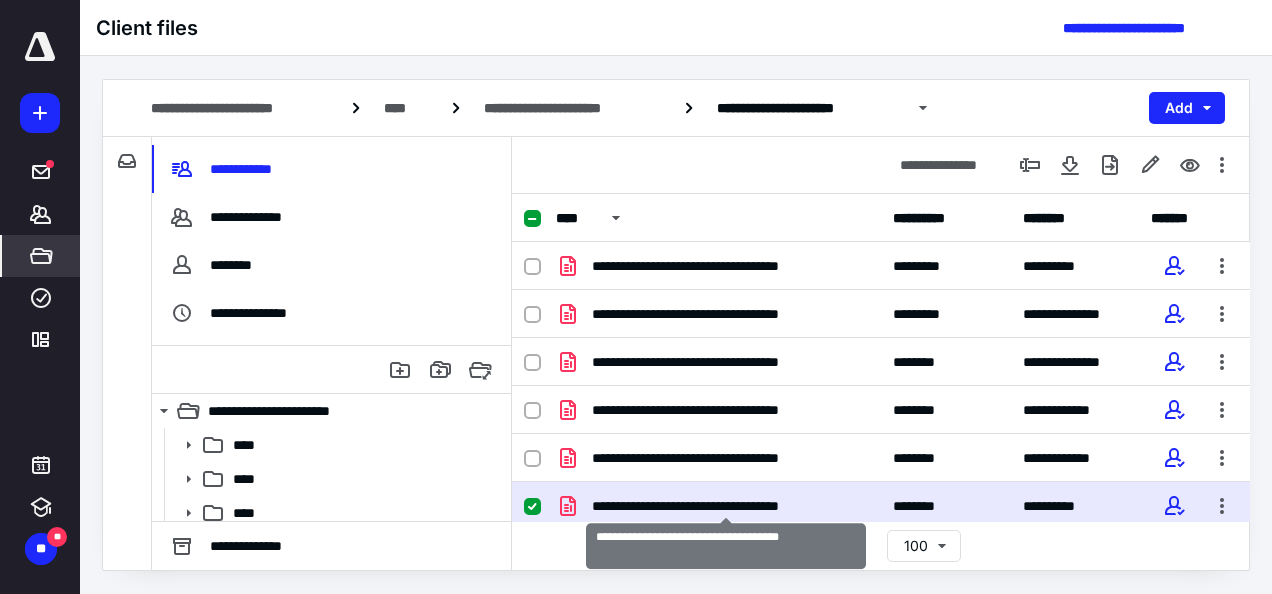 click on "**********" at bounding box center (726, 506) 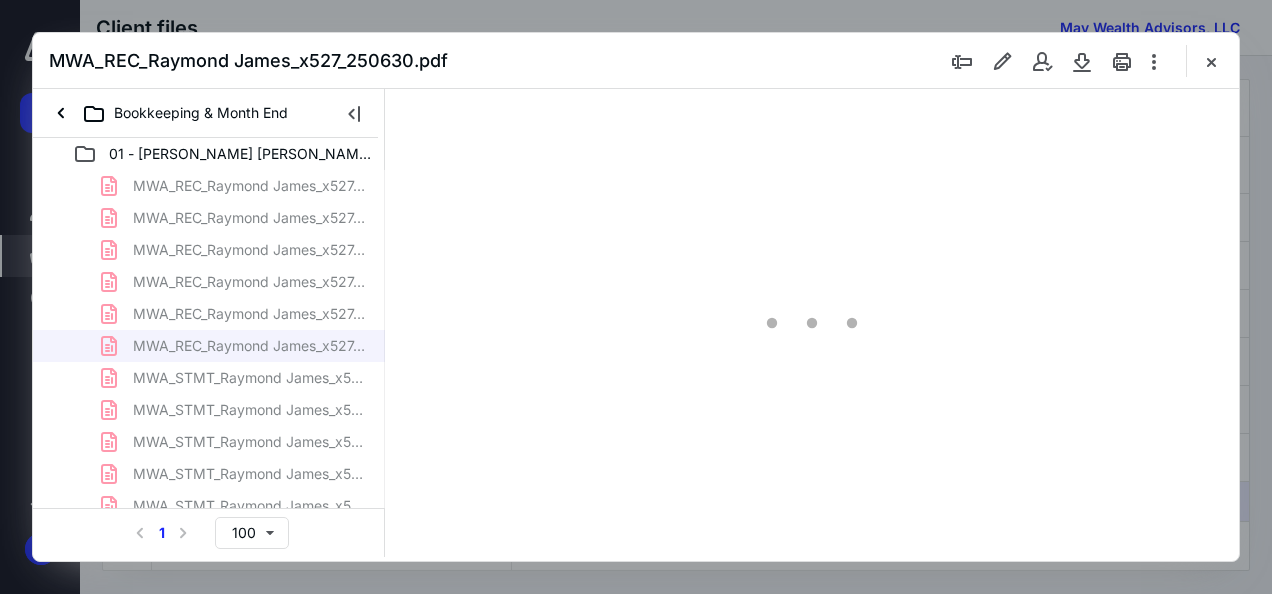 scroll, scrollTop: 0, scrollLeft: 0, axis: both 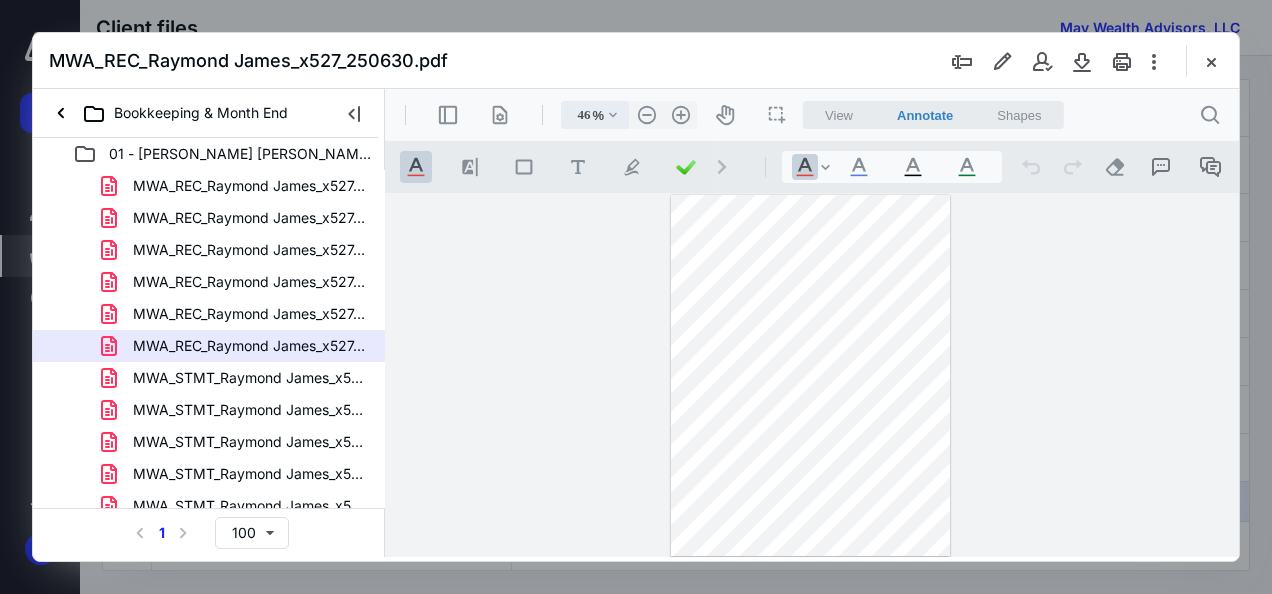 click on ".cls-1{fill:#abb0c4;} icon - chevron - down" at bounding box center (613, 115) 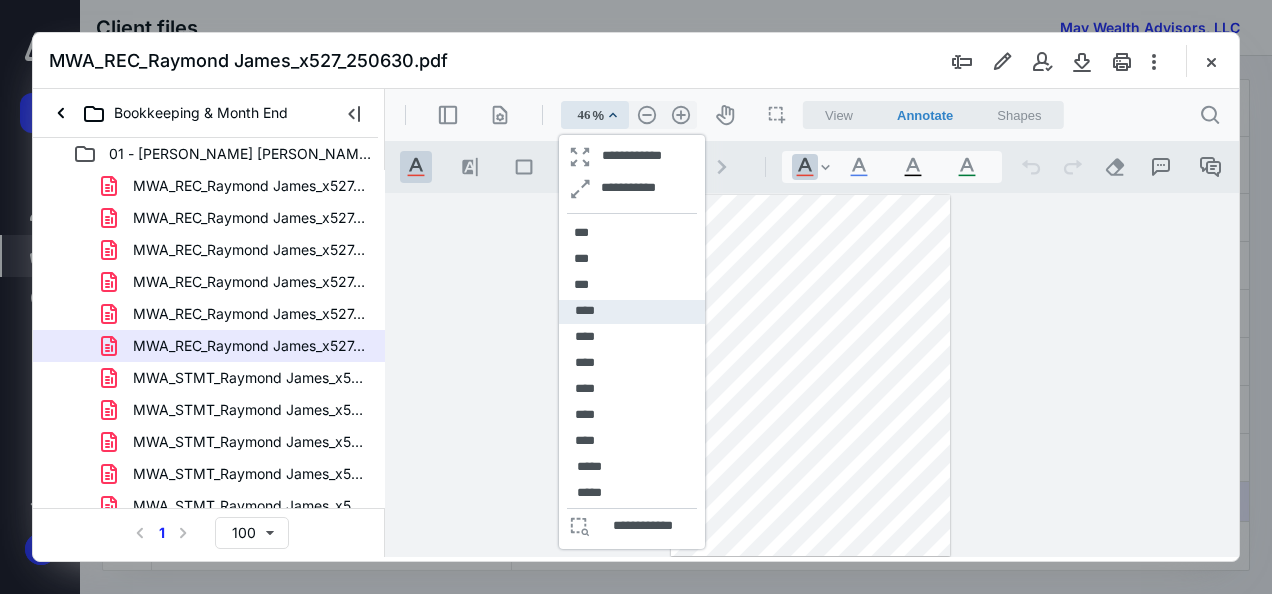 click on "****" at bounding box center (632, 312) 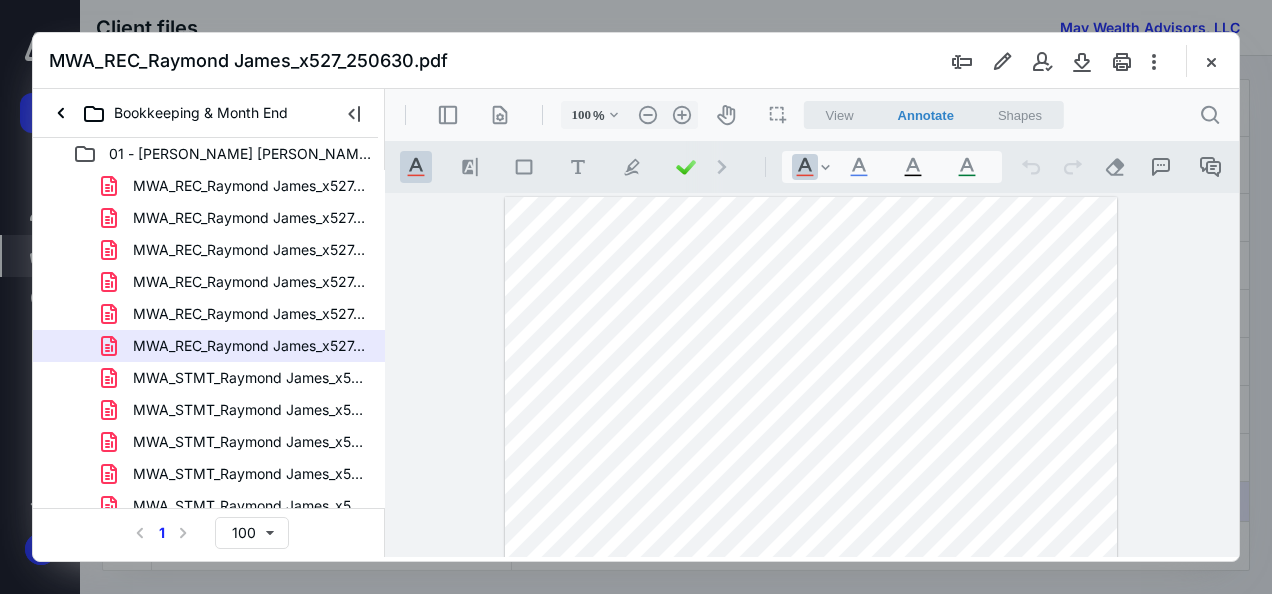 scroll, scrollTop: 155, scrollLeft: 0, axis: vertical 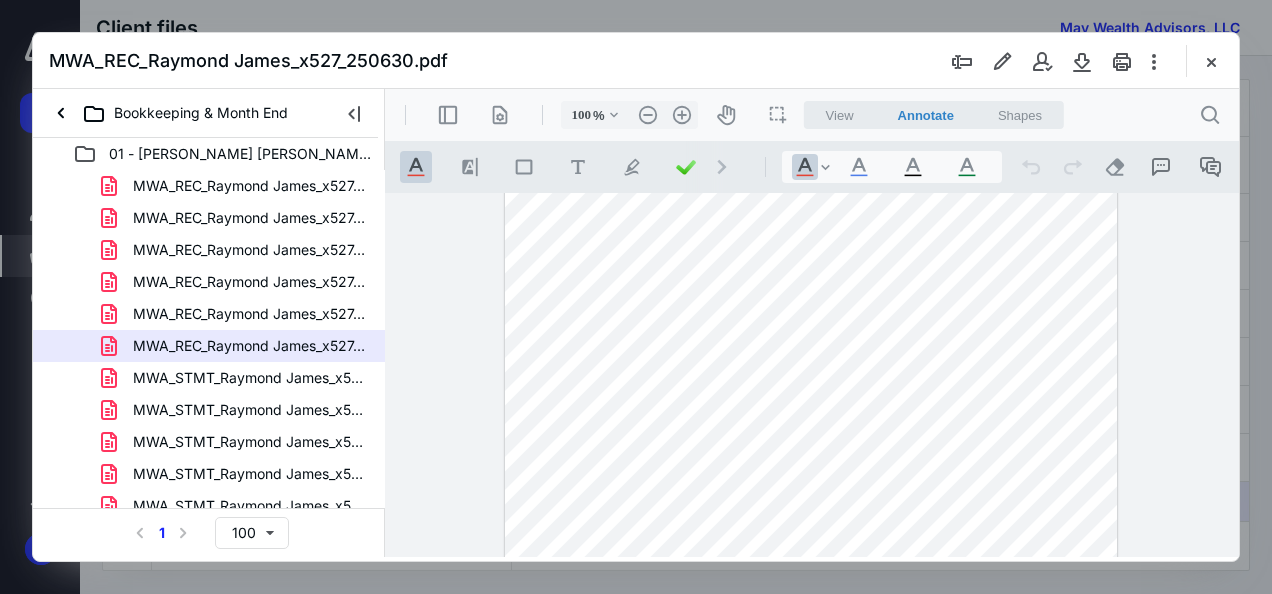 drag, startPoint x: 1229, startPoint y: 318, endPoint x: 1231, endPoint y: 217, distance: 101.0198 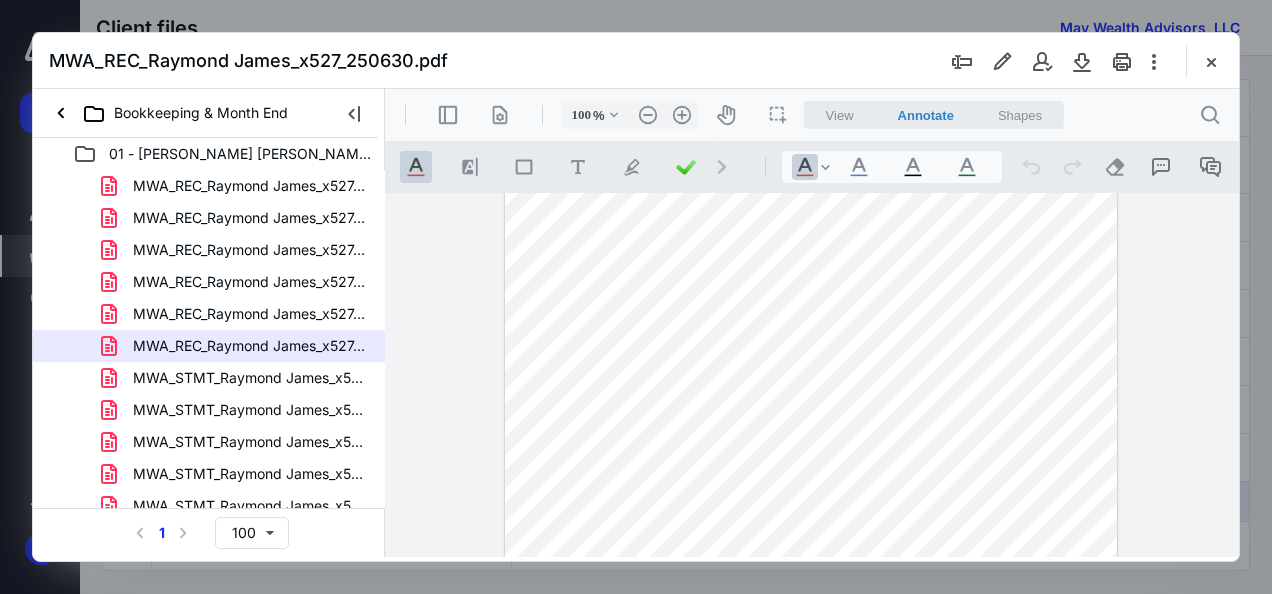 scroll, scrollTop: 0, scrollLeft: 0, axis: both 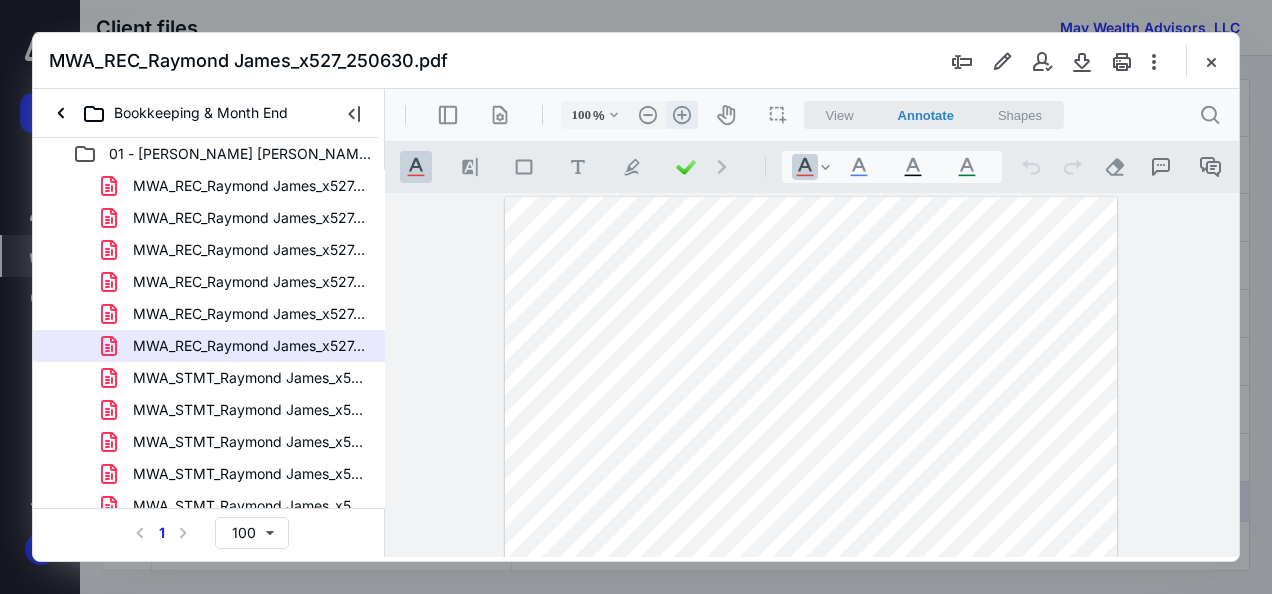 click on ".cls-1{fill:#abb0c4;} icon - header - zoom - in - line" at bounding box center (682, 115) 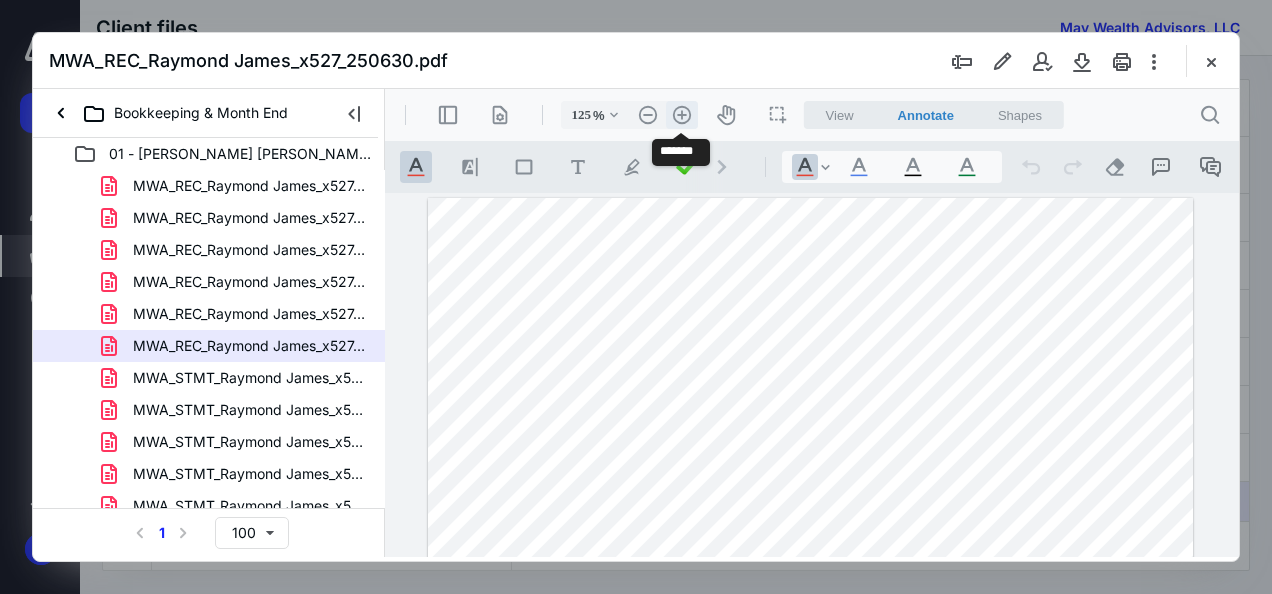 scroll, scrollTop: 32, scrollLeft: 0, axis: vertical 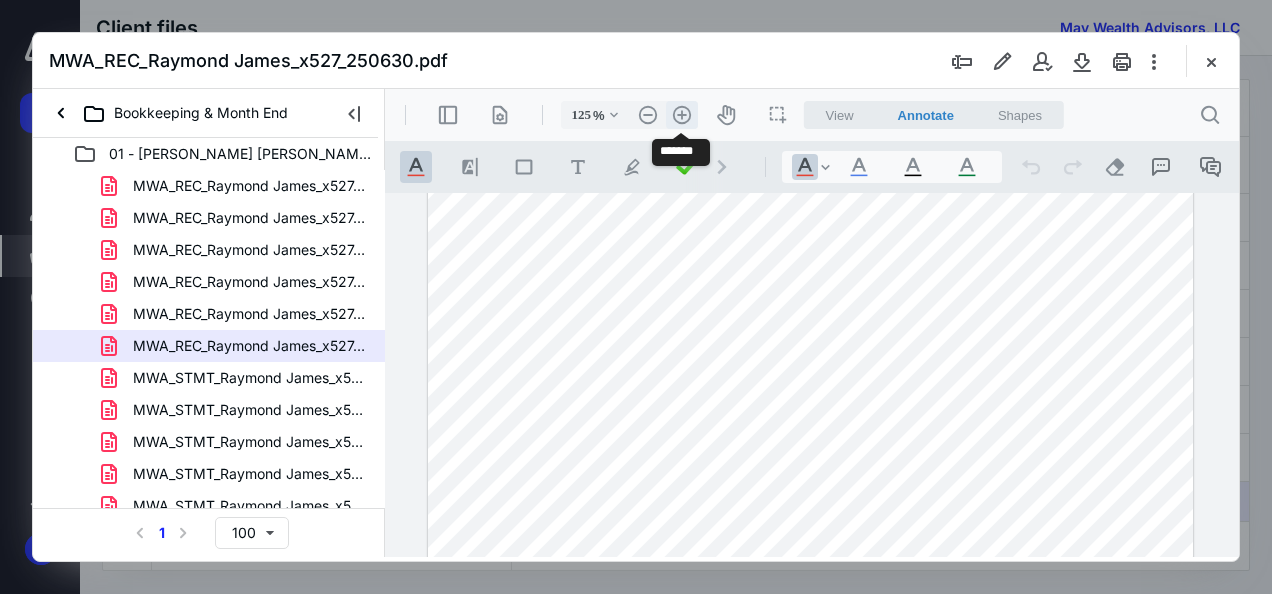click on ".cls-1{fill:#abb0c4;} icon - header - zoom - in - line" at bounding box center (682, 115) 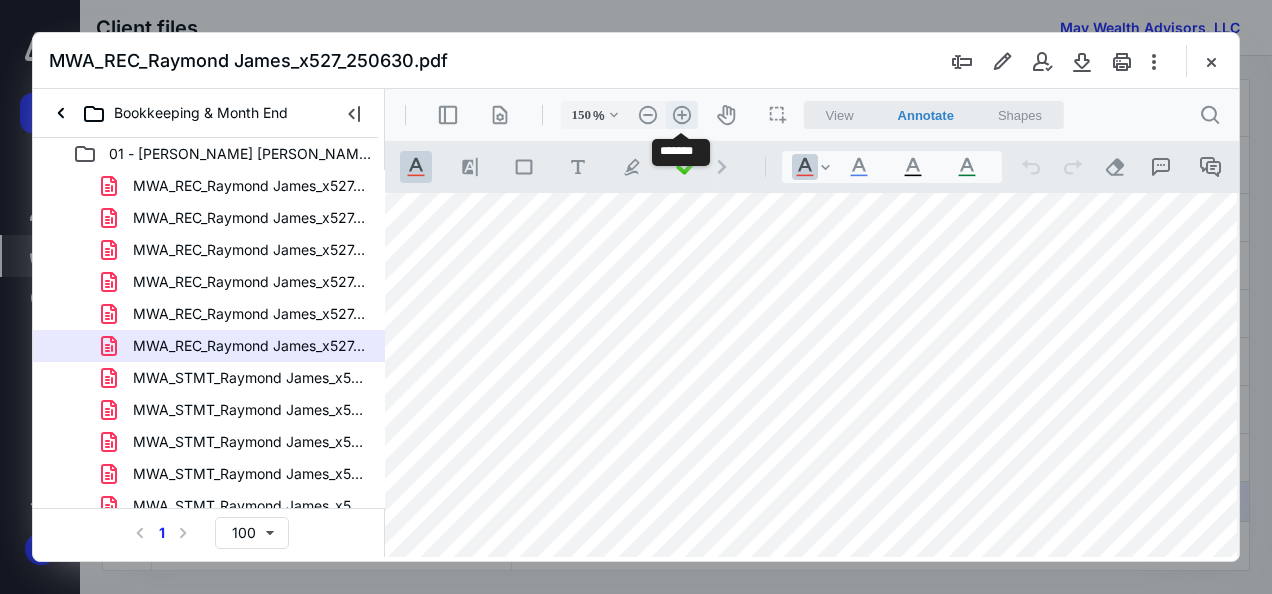 click on ".cls-1{fill:#abb0c4;} icon - header - zoom - in - line" at bounding box center (682, 115) 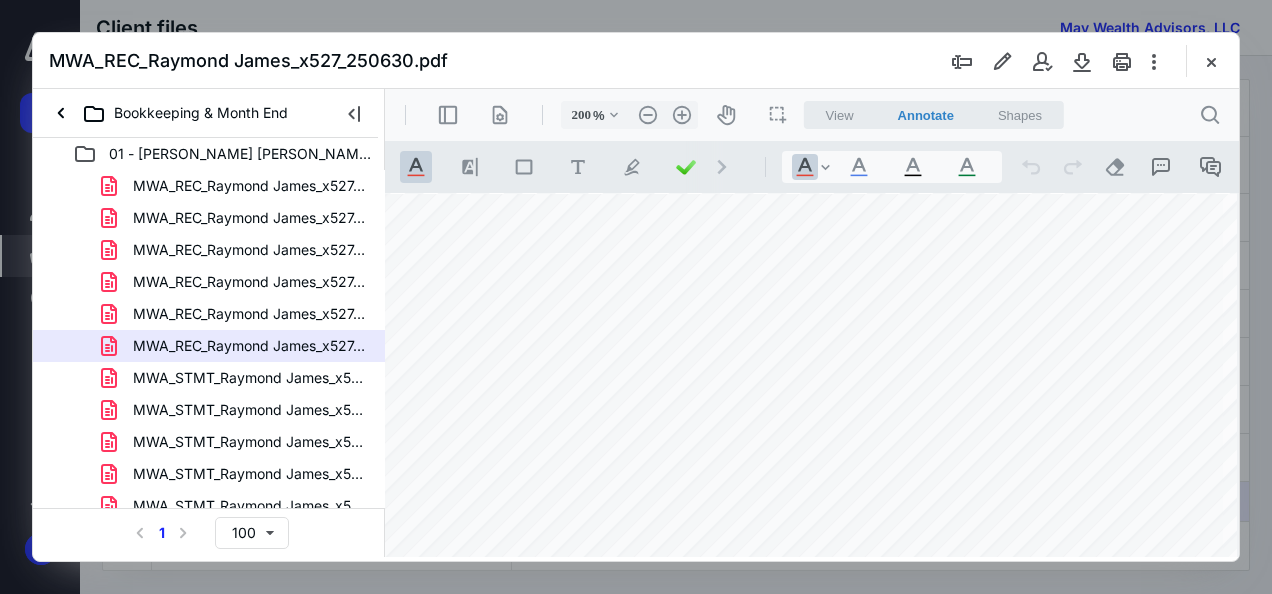 scroll, scrollTop: 130, scrollLeft: 394, axis: both 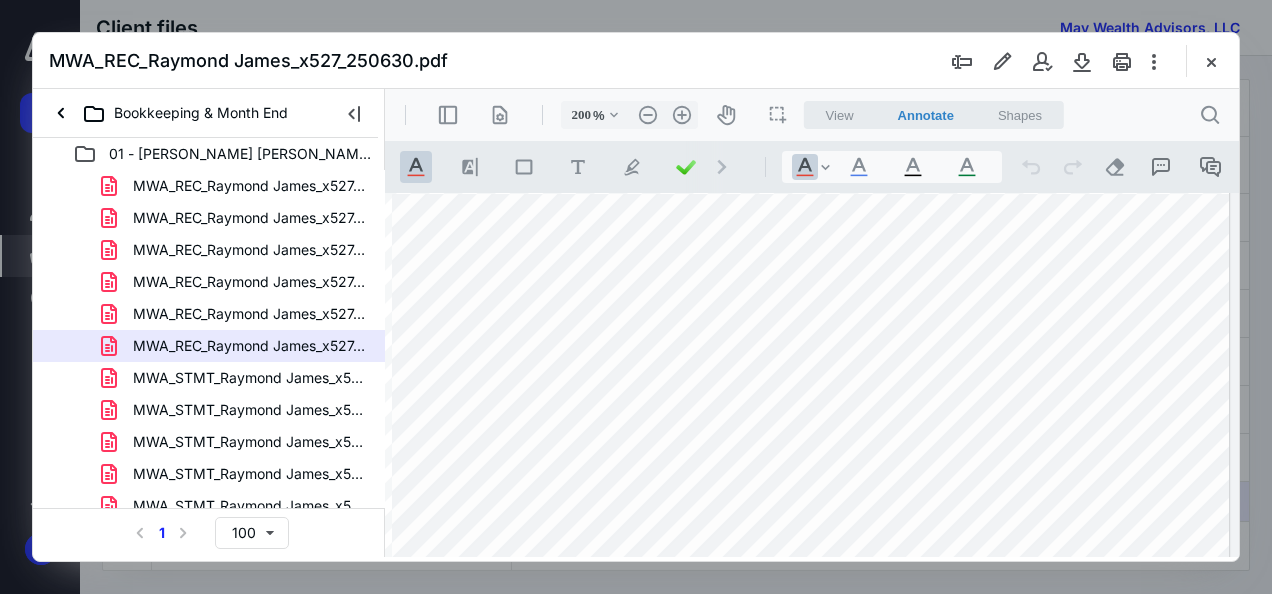 drag, startPoint x: 1069, startPoint y: 553, endPoint x: 1656, endPoint y: 637, distance: 592.97974 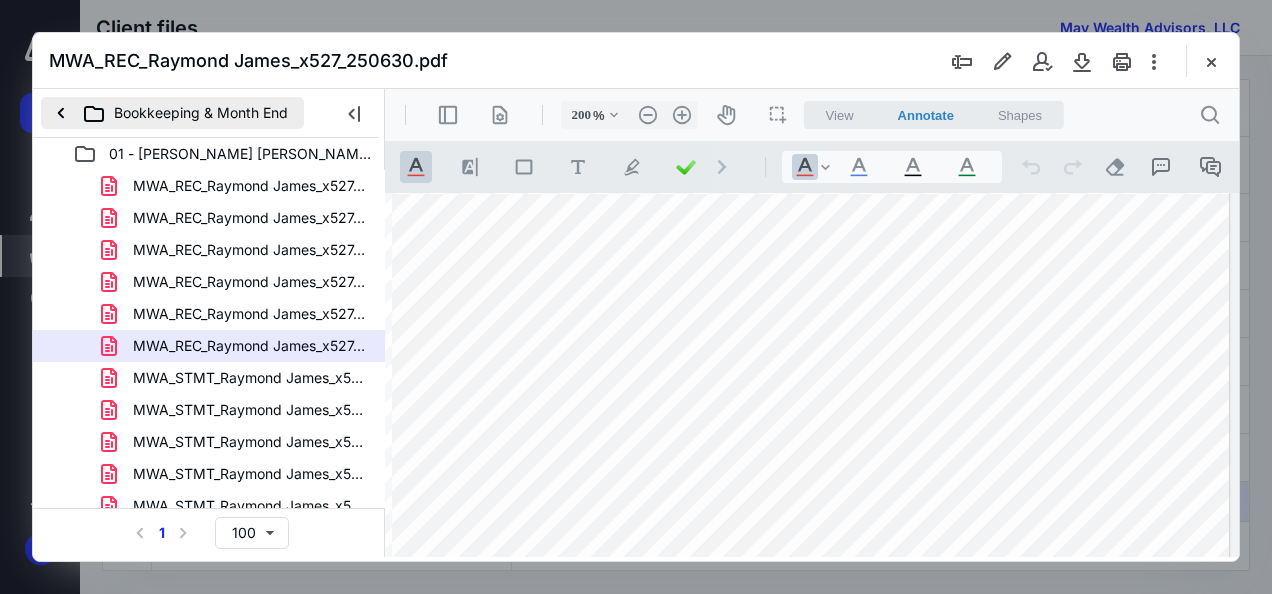 click on "Bookkeeping & Month End" at bounding box center [172, 113] 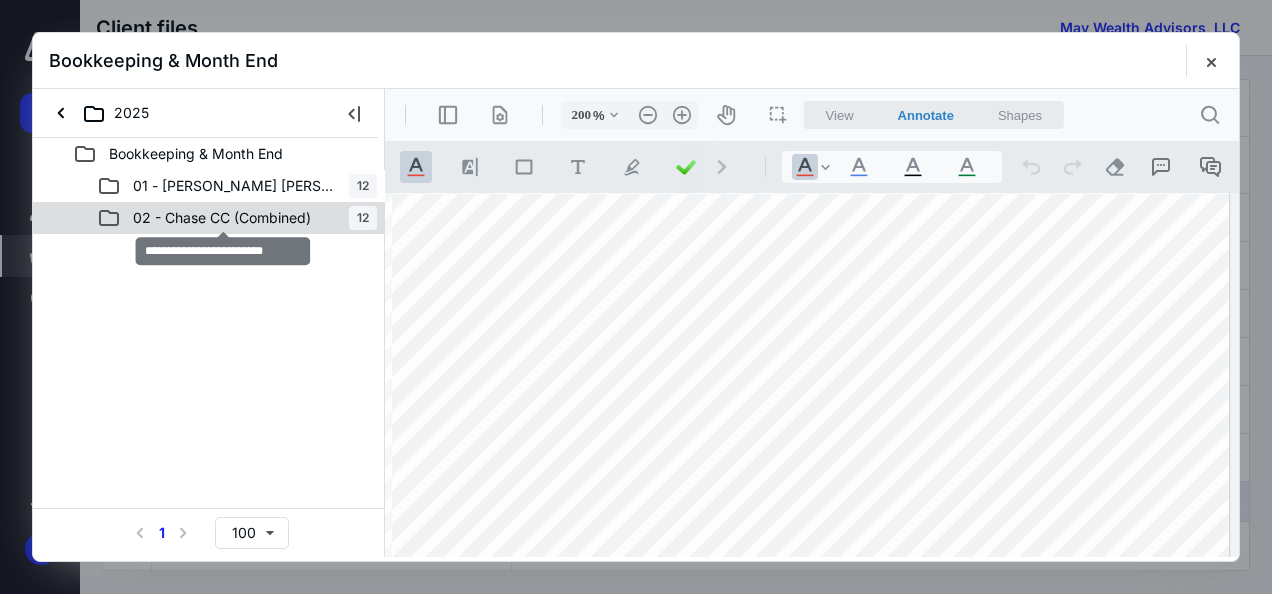 click on "02 - Chase CC (Combined)" at bounding box center (222, 218) 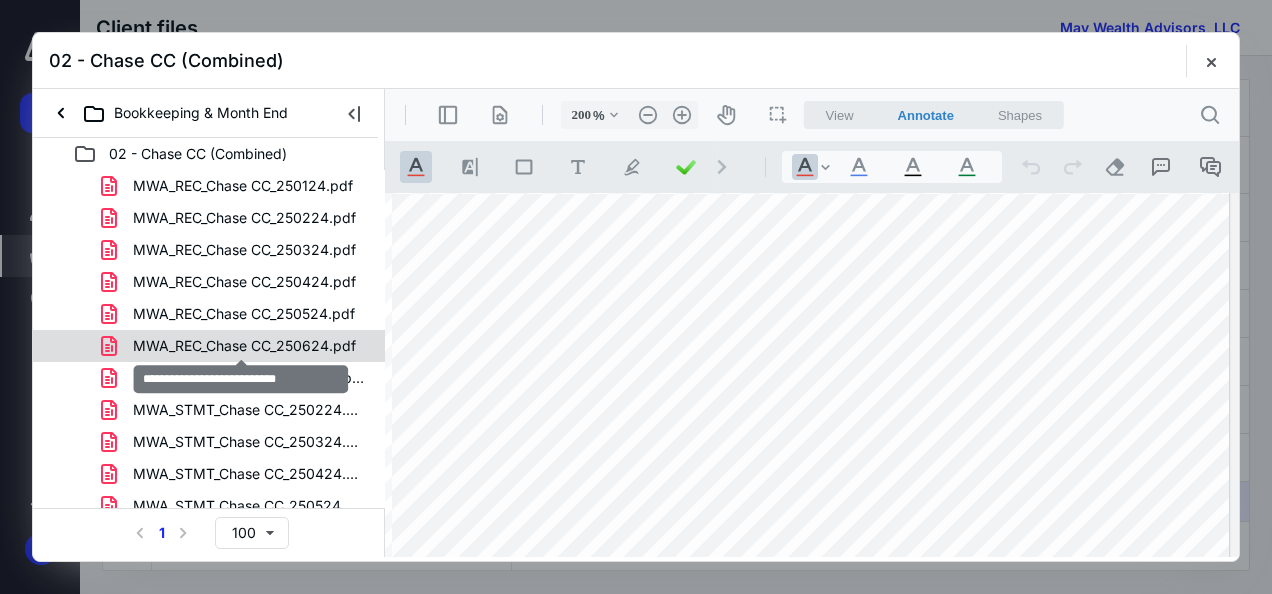 click on "MWA_REC_Chase CC_250624.pdf" at bounding box center [244, 346] 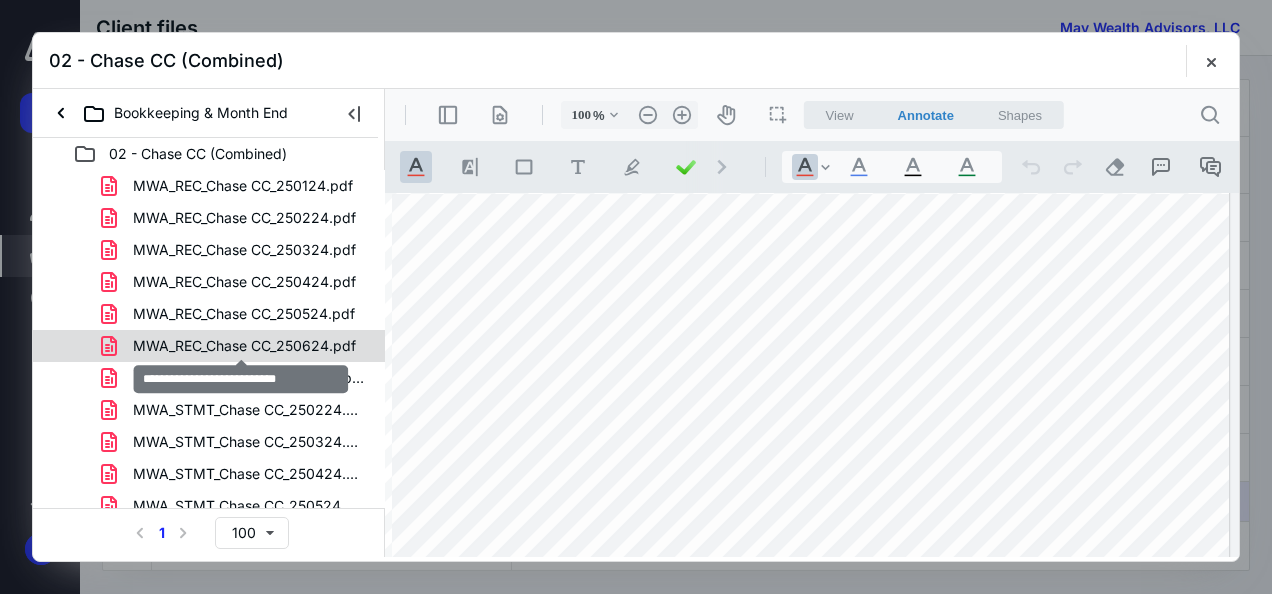 click on "MWA_REC_Chase CC_250124.pdf MWA_REC_Chase CC_250224.pdf MWA_REC_Chase CC_250324.pdf MWA_REC_Chase CC_250424.pdf MWA_REC_Chase CC_250524.pdf MWA_REC_Chase CC_250624.pdf MWA_STMT_Chase CC_250124.pdf MWA_STMT_Chase CC_250224.pdf MWA_STMT_Chase CC_250324.pdf MWA_STMT_Chase CC_250424.pdf MWA_STMT_Chase CC_250524.pdf MWA_STMT_Chase CC_250624.pdf" at bounding box center (209, 362) 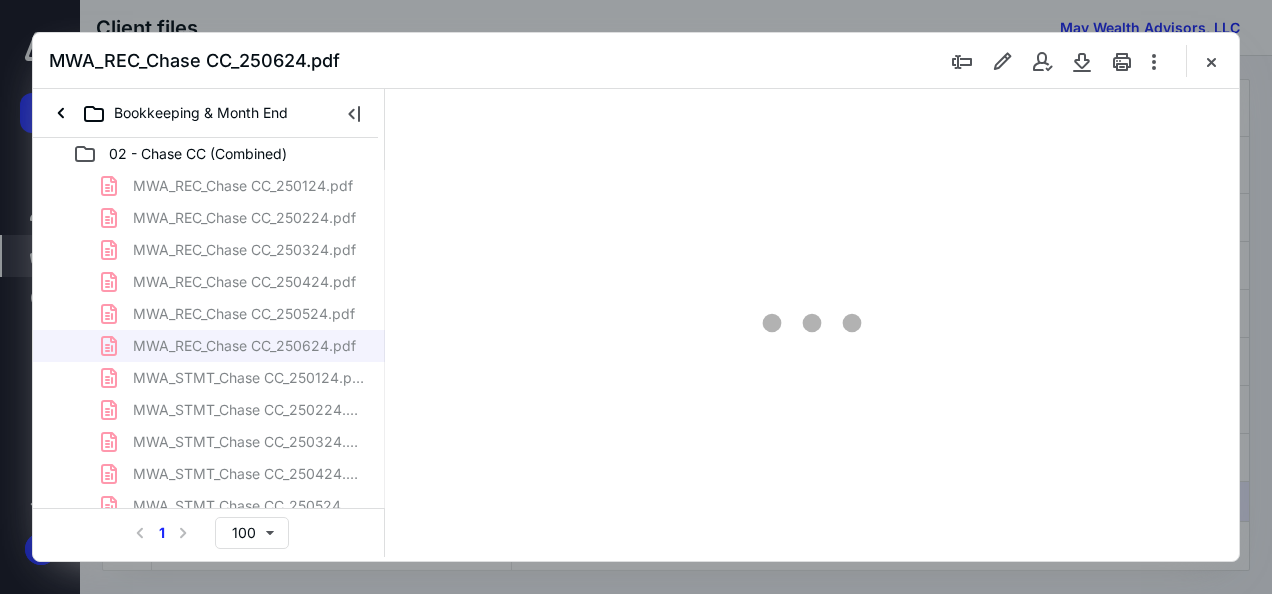 scroll, scrollTop: 0, scrollLeft: 0, axis: both 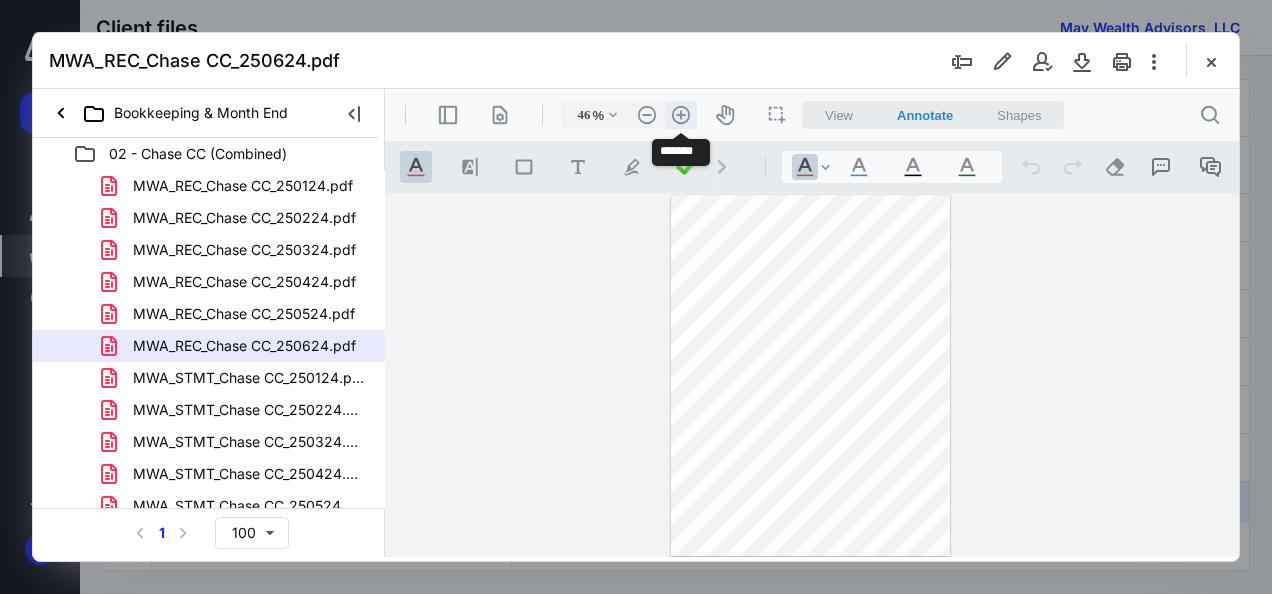 click on ".cls-1{fill:#abb0c4;} icon - header - zoom - in - line" at bounding box center [681, 115] 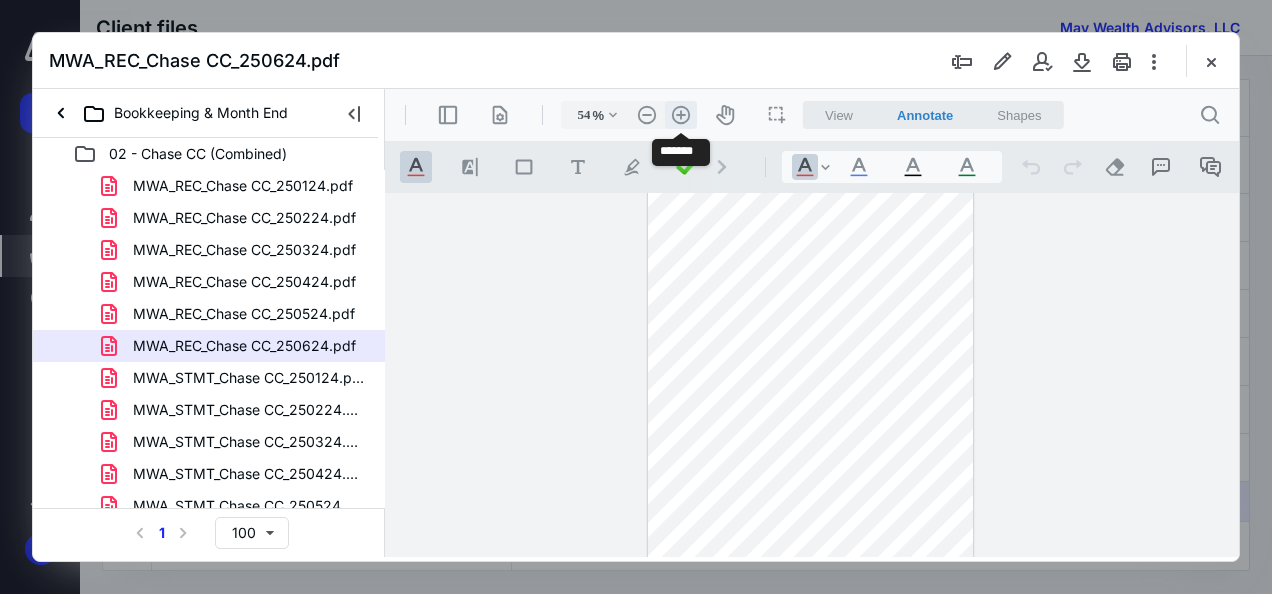 click on ".cls-1{fill:#abb0c4;} icon - header - zoom - in - line" at bounding box center [681, 115] 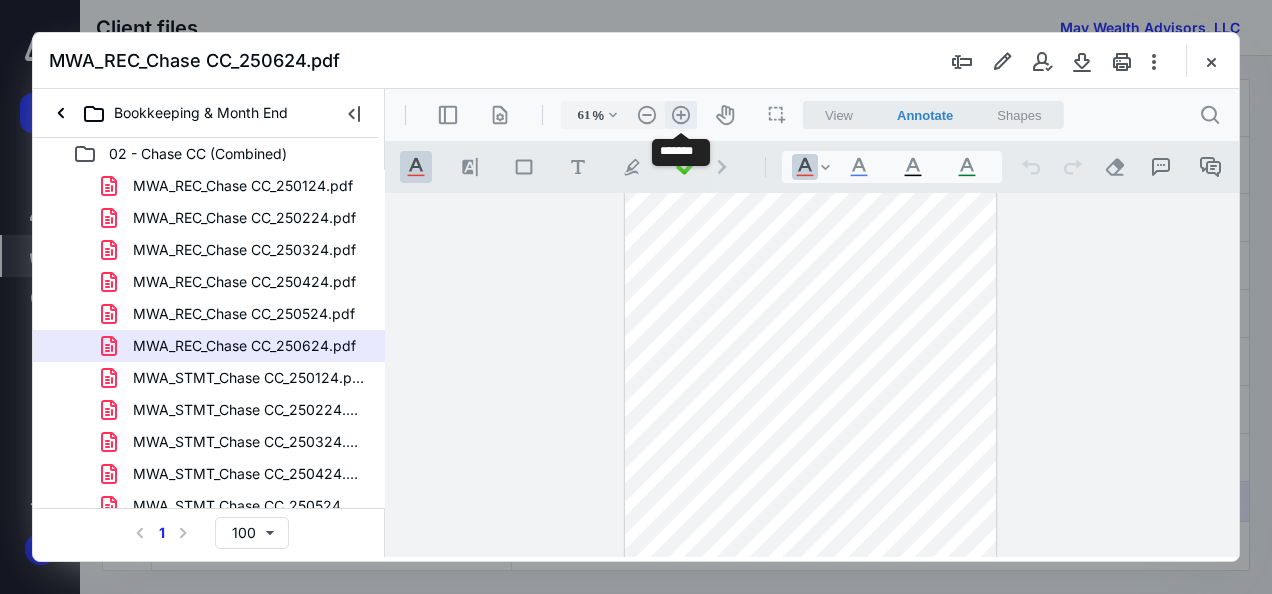 click on ".cls-1{fill:#abb0c4;} icon - header - zoom - in - line" at bounding box center (681, 115) 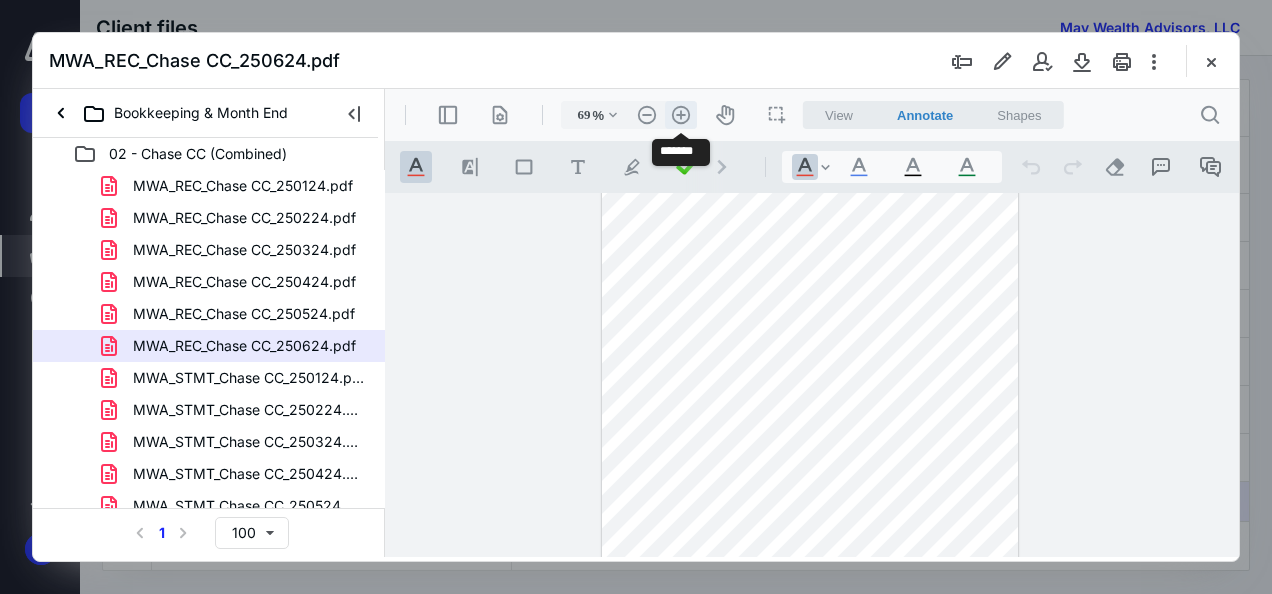 click on ".cls-1{fill:#abb0c4;} icon - header - zoom - in - line" at bounding box center (681, 115) 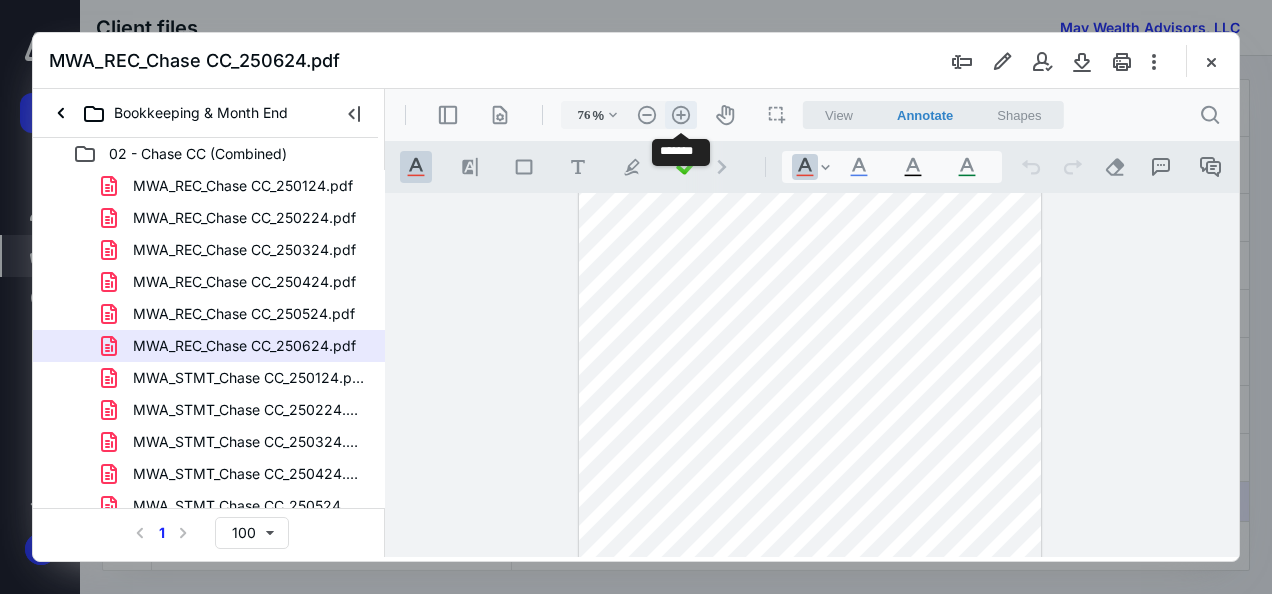 click on ".cls-1{fill:#abb0c4;} icon - header - zoom - in - line" at bounding box center (681, 115) 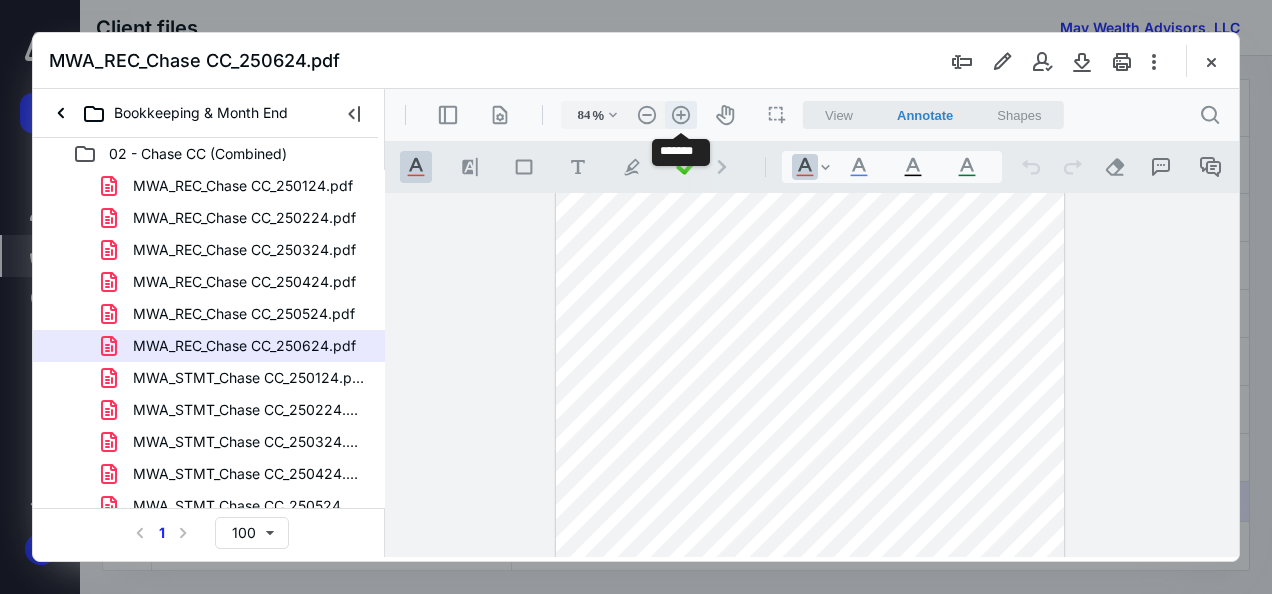 click on ".cls-1{fill:#abb0c4;} icon - header - zoom - in - line" at bounding box center (681, 115) 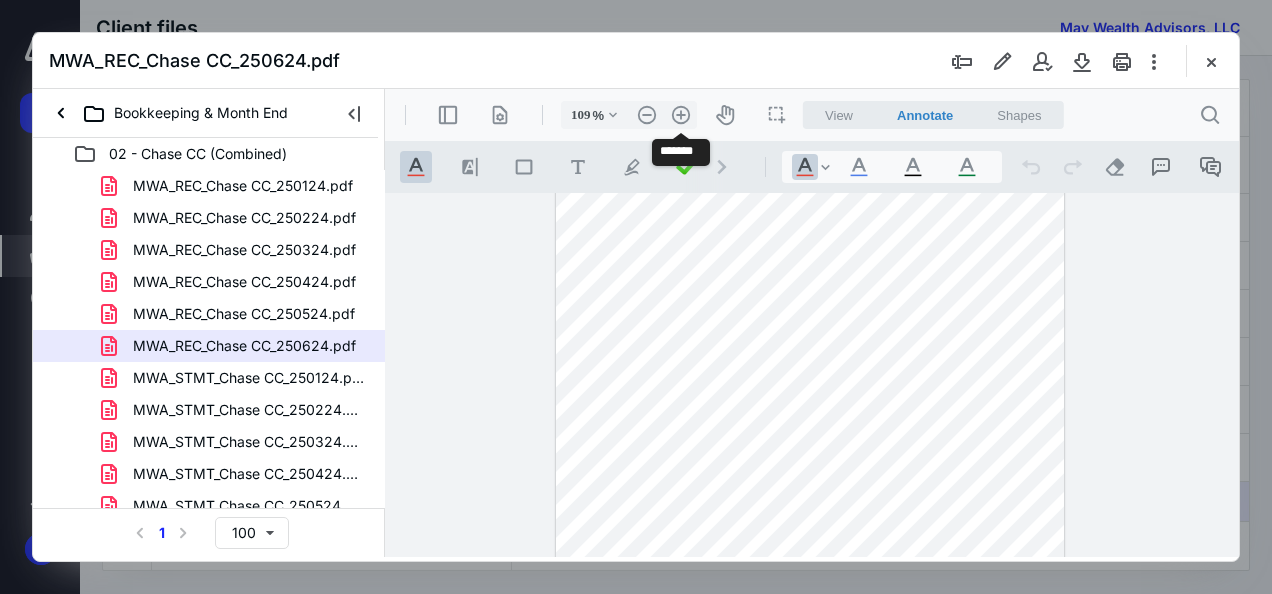 scroll, scrollTop: 178, scrollLeft: 0, axis: vertical 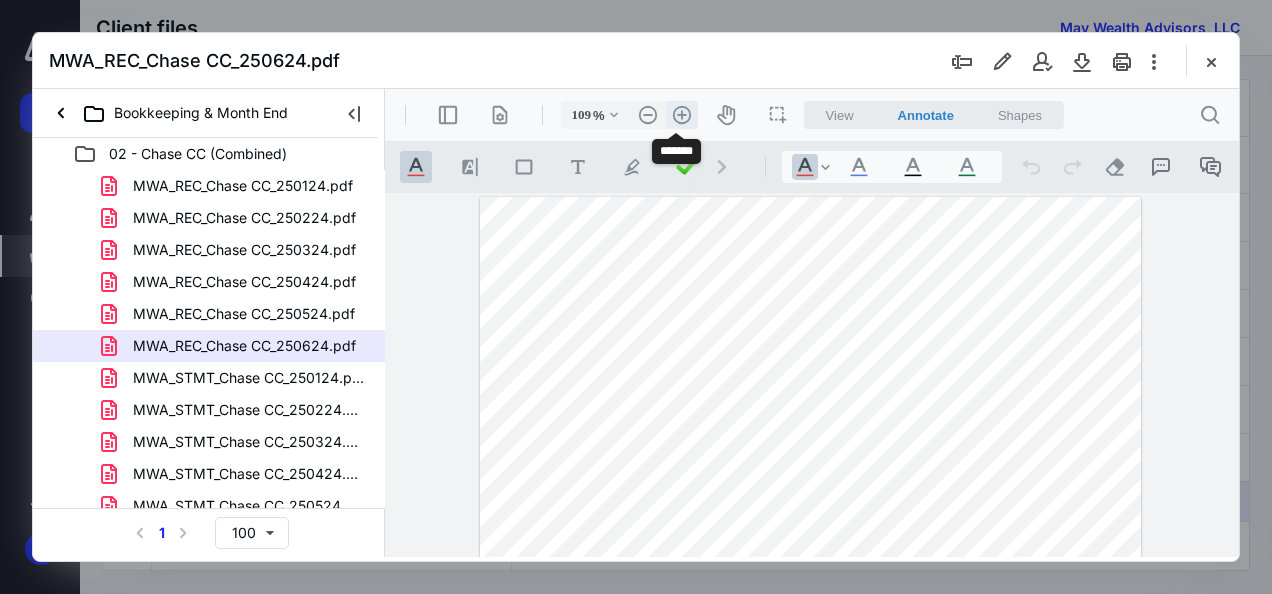 click on ".cls-1{fill:#abb0c4;} icon - header - zoom - in - line" at bounding box center [682, 115] 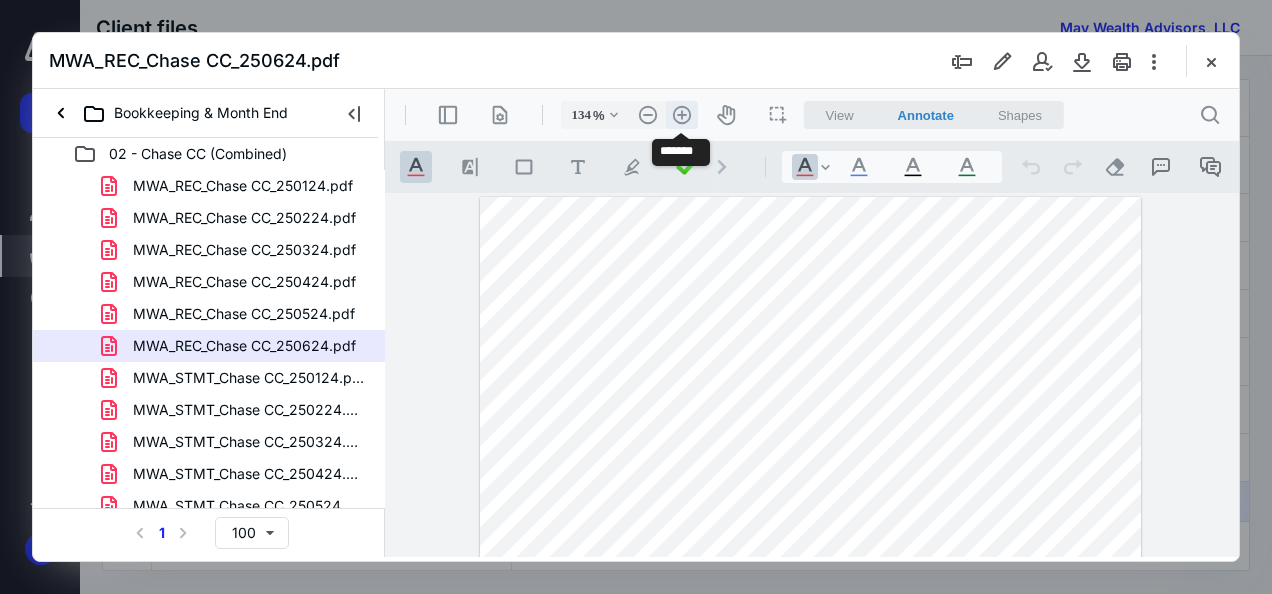 scroll, scrollTop: 30, scrollLeft: 0, axis: vertical 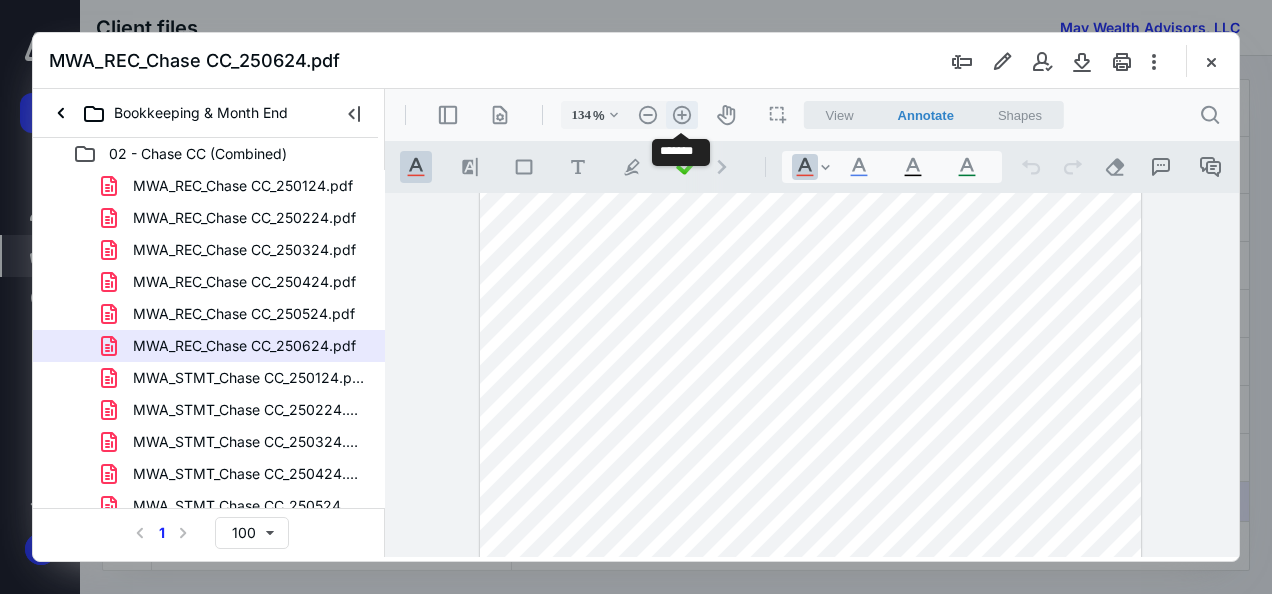 click on ".cls-1{fill:#abb0c4;} icon - header - zoom - in - line" at bounding box center (682, 115) 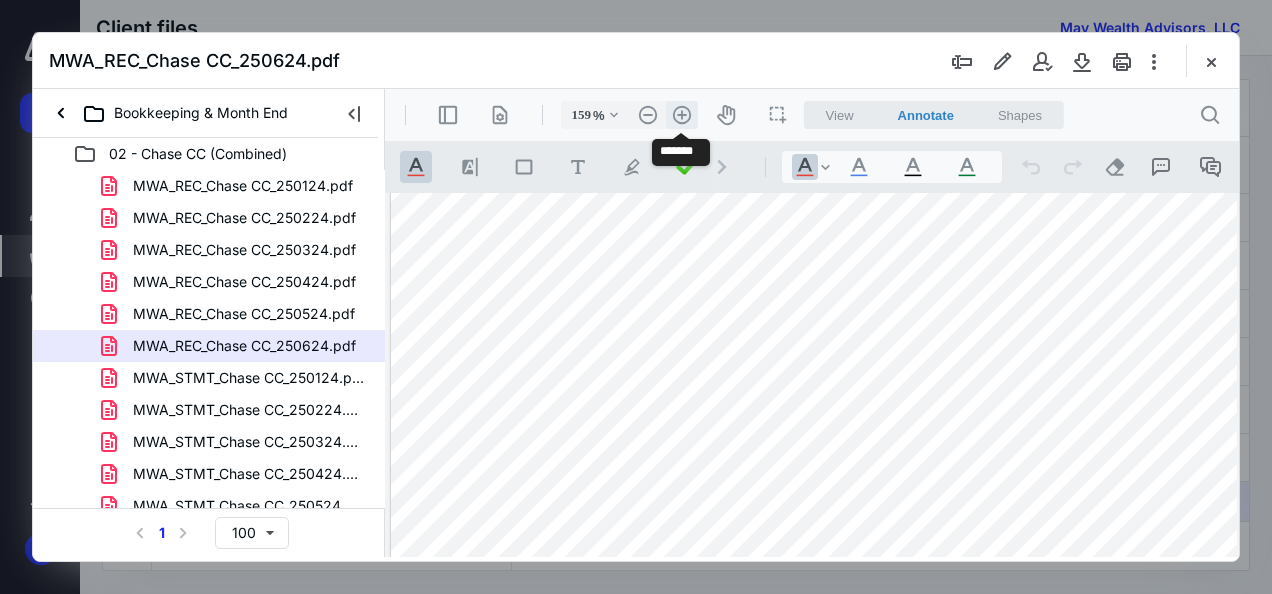 scroll, scrollTop: 60, scrollLeft: 68, axis: both 